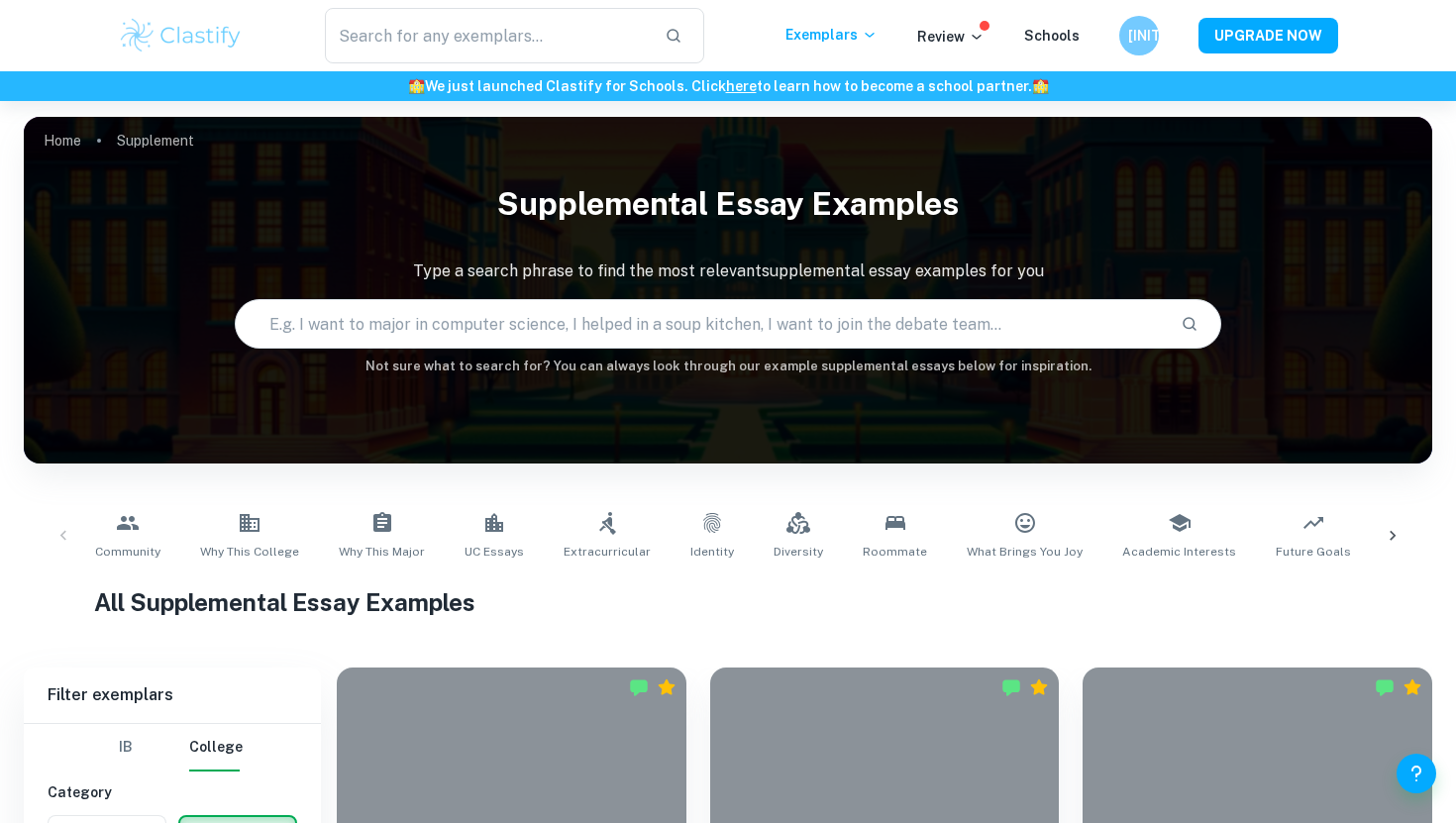 scroll, scrollTop: 438, scrollLeft: 0, axis: vertical 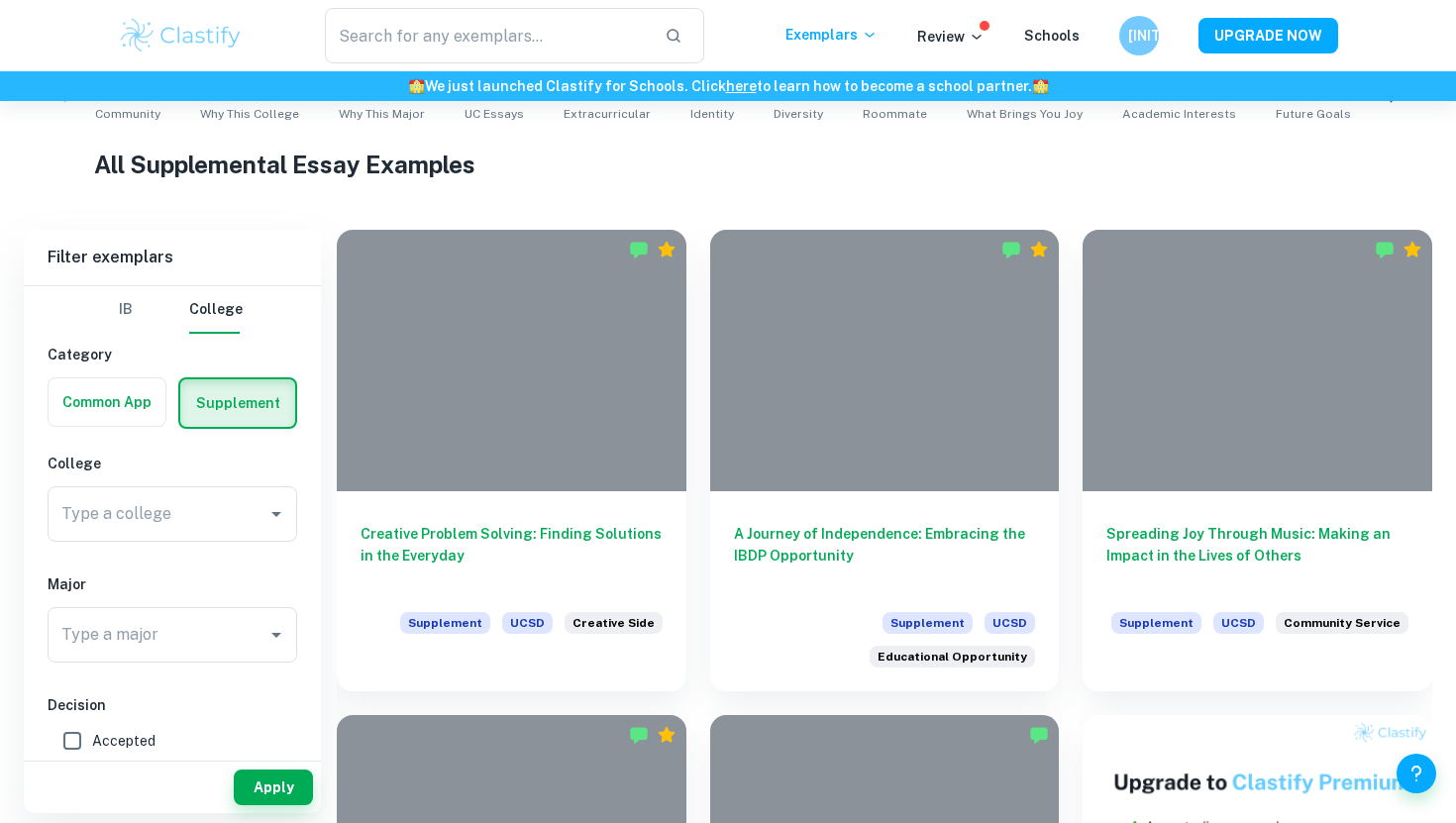 click on "Type a college Type a college" at bounding box center [172, 514] 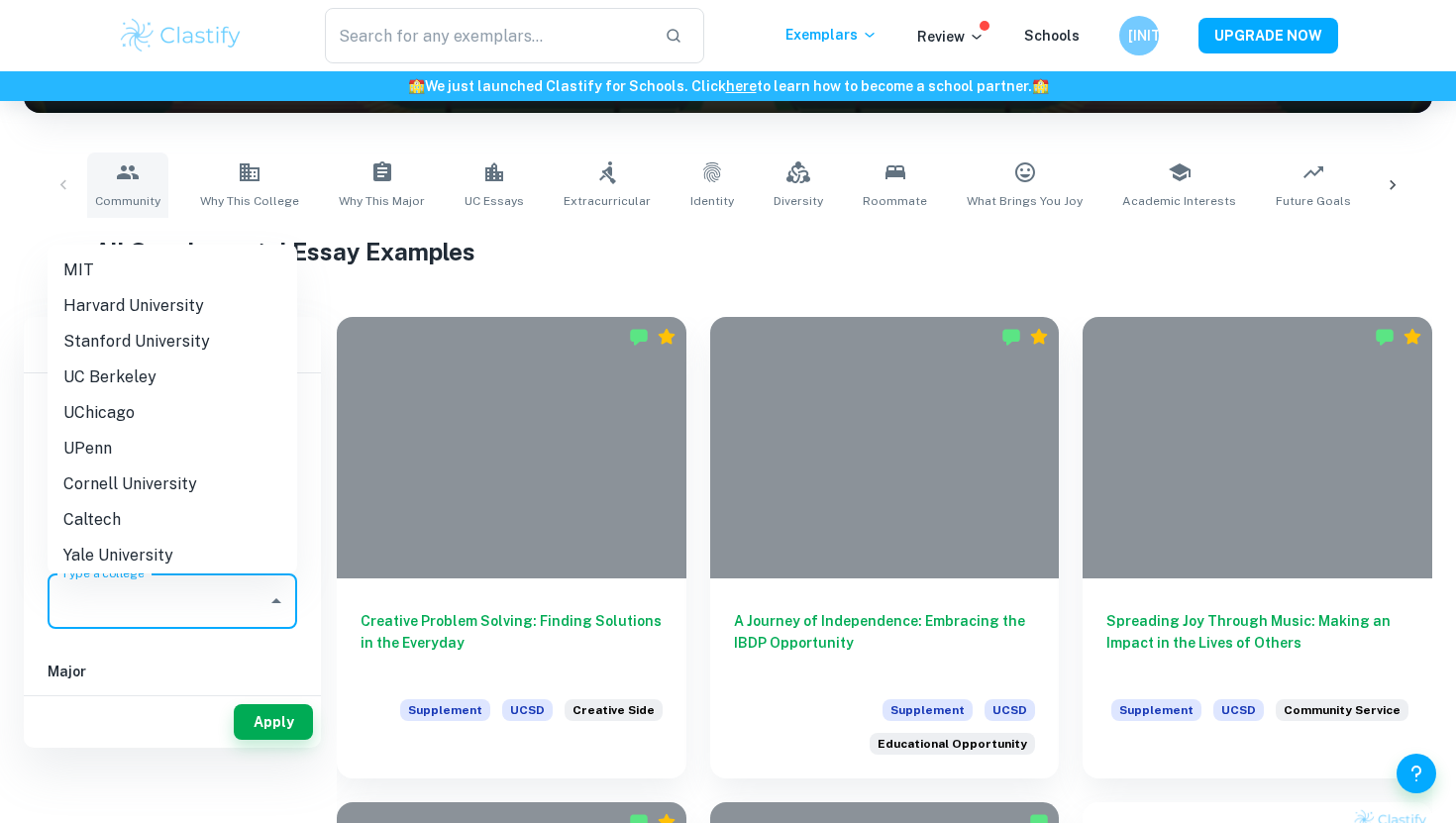 scroll, scrollTop: 453, scrollLeft: 0, axis: vertical 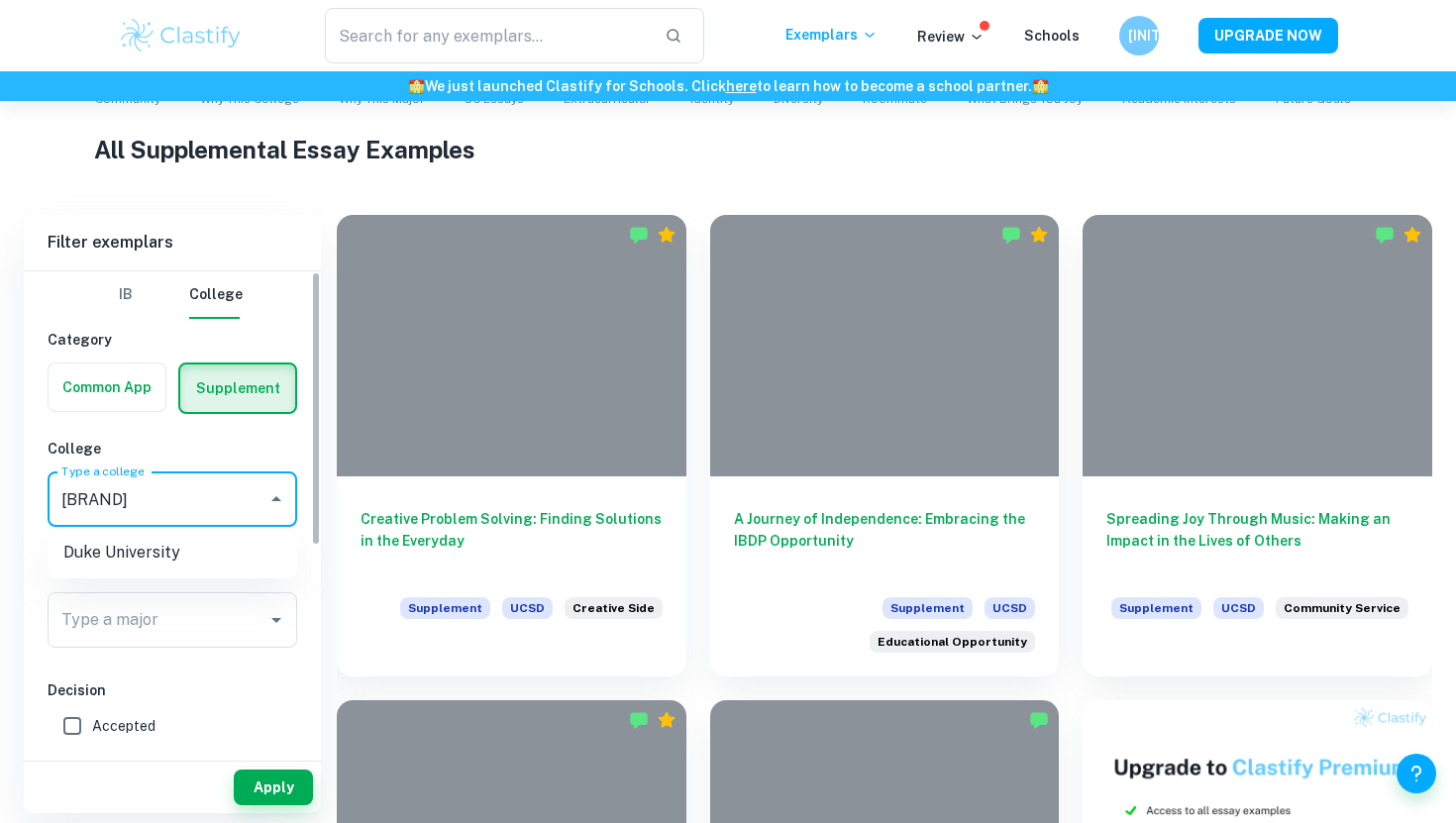 click on "Duke University" at bounding box center [172, 553] 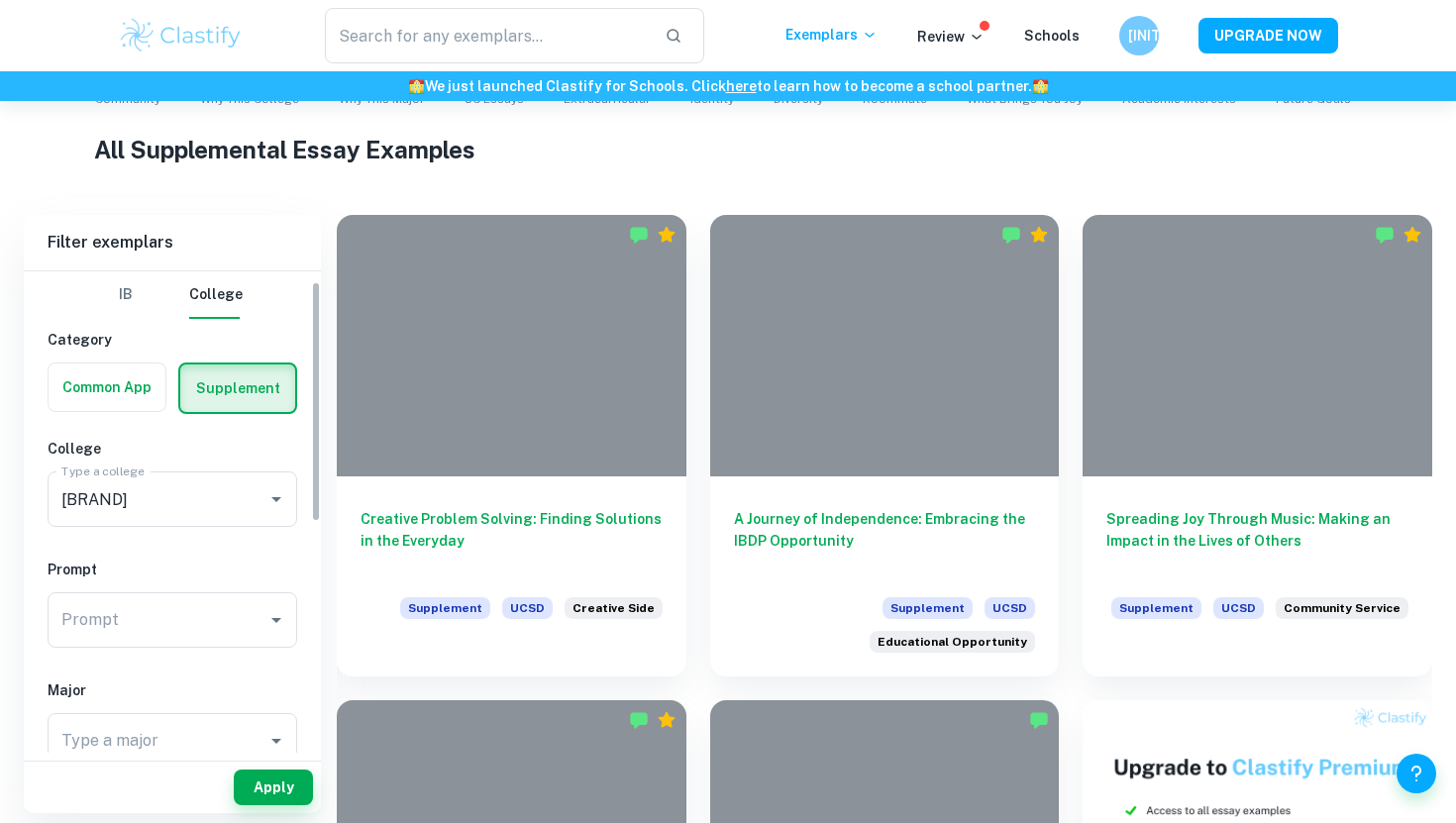 scroll, scrollTop: 84, scrollLeft: 0, axis: vertical 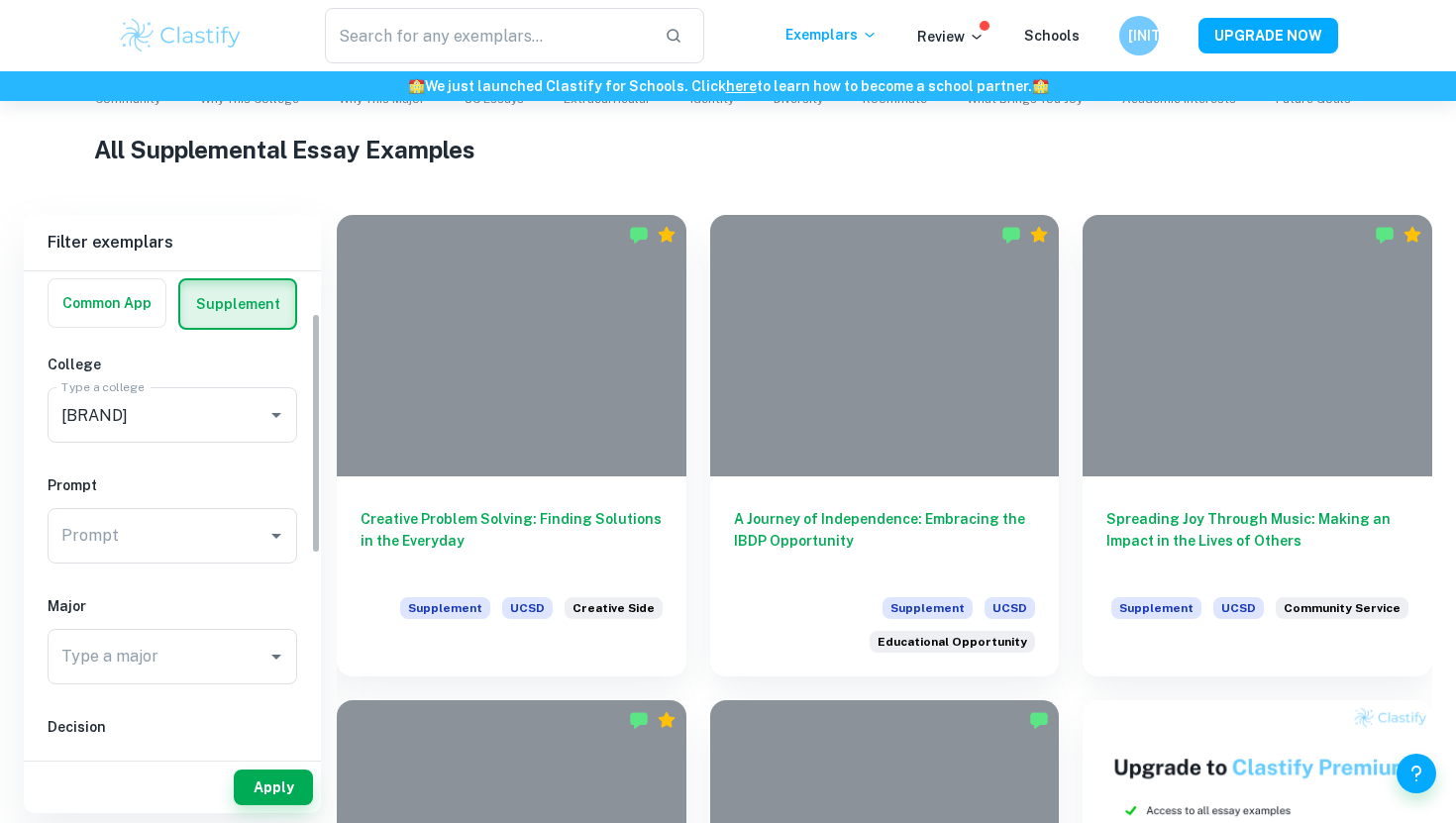 click on "Prompt" at bounding box center (157, 536) 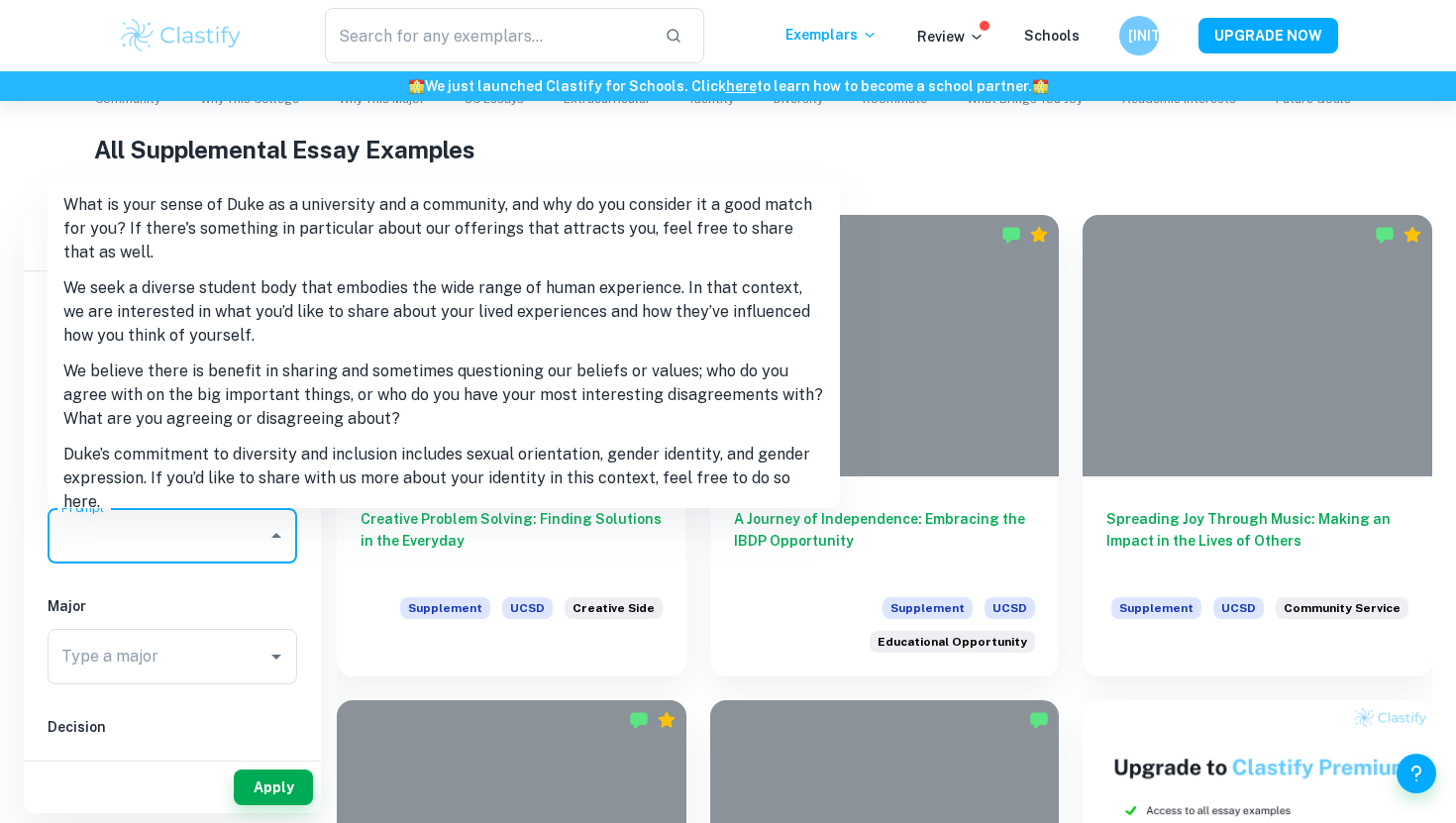 click on "What is your sense of Duke as a university and a community, and why do you consider it a good match for you? If there's something in particular about our offerings that attracts you, feel free to share that as well." at bounding box center [444, 229] 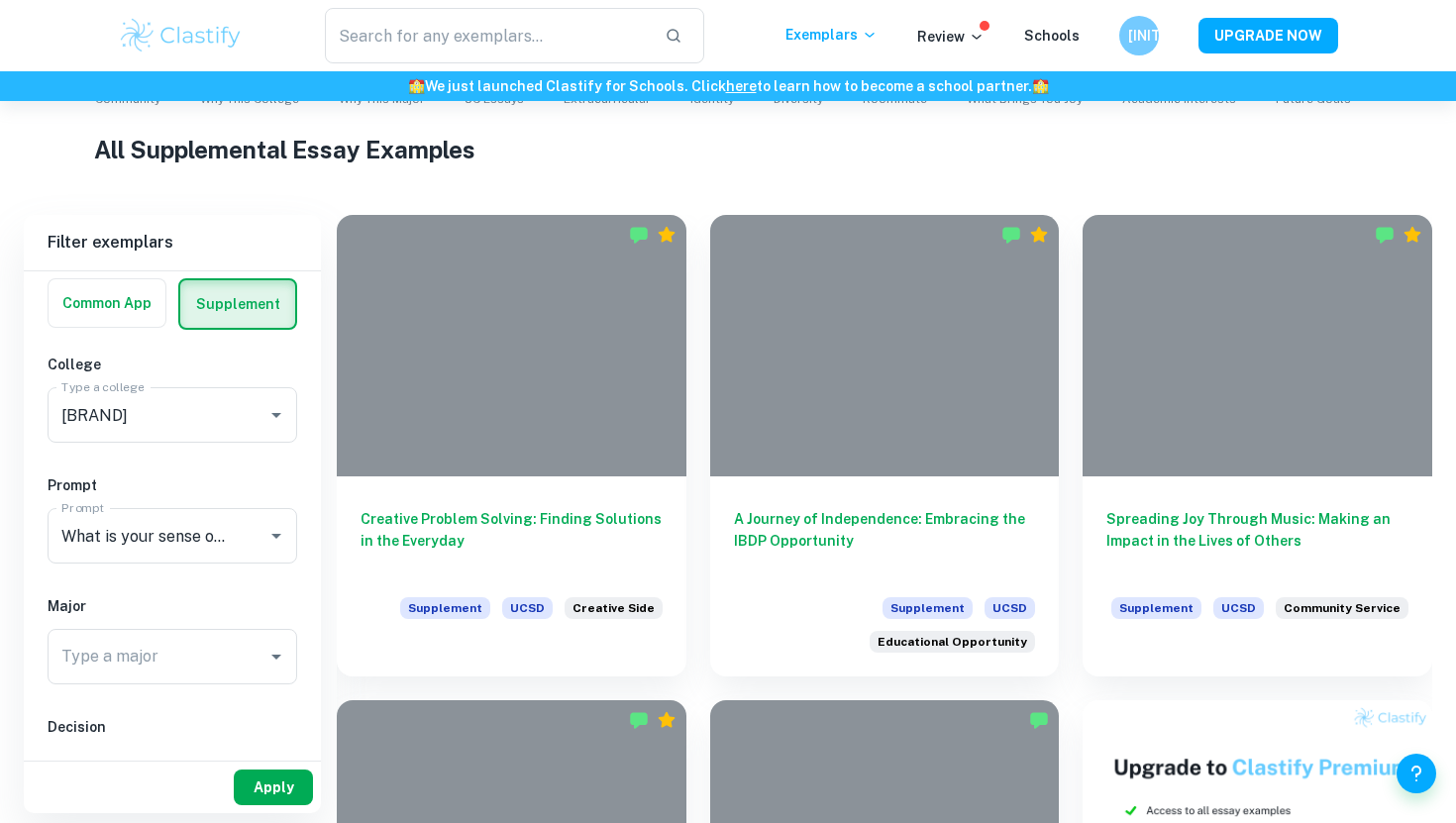 click on "Apply" at bounding box center (273, 787) 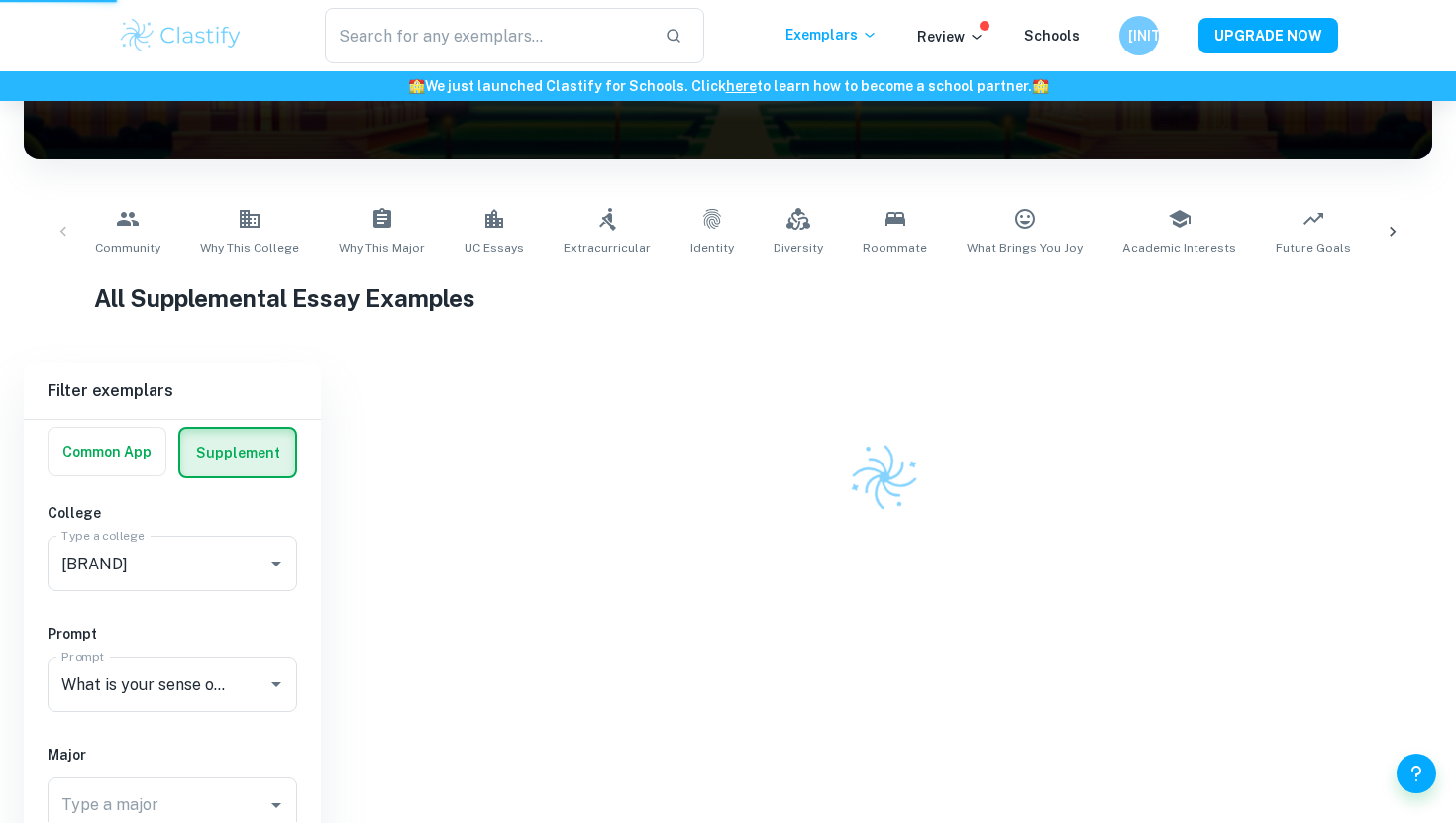 scroll, scrollTop: 235, scrollLeft: 0, axis: vertical 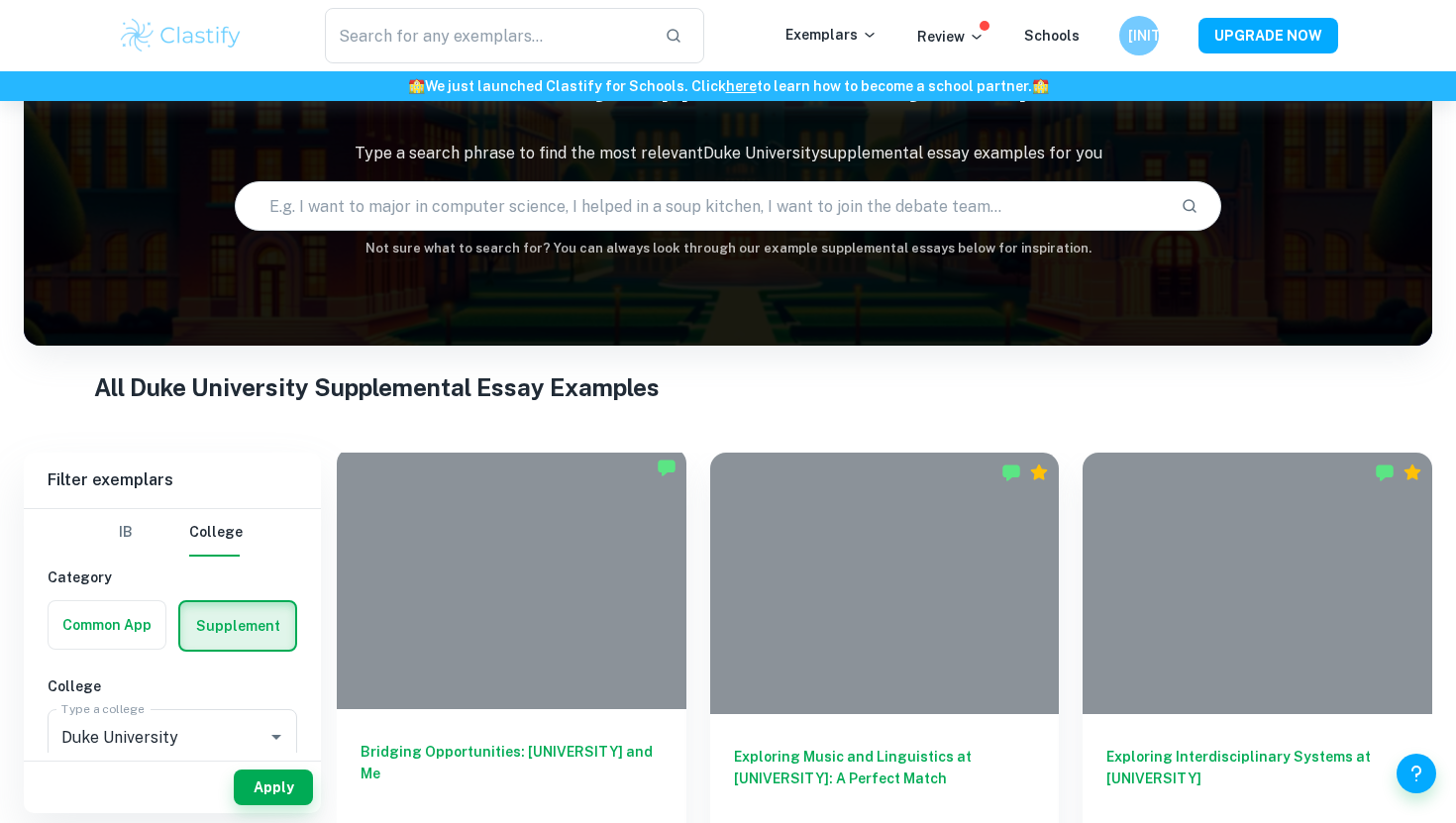 click on "Bridging Opportunities: [UNIVERSITY] and Me" at bounding box center [511, 773] 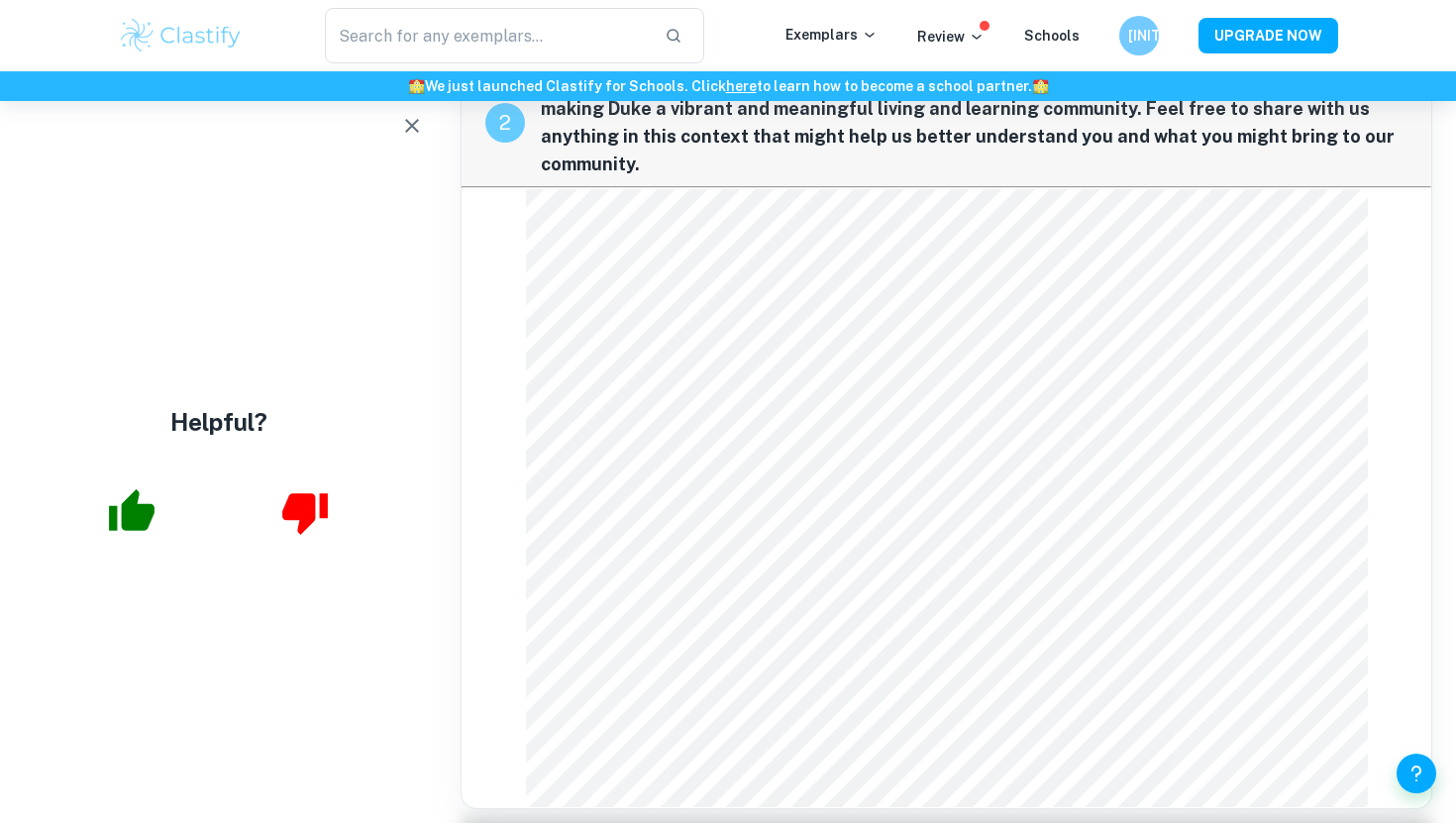 scroll, scrollTop: 753, scrollLeft: 0, axis: vertical 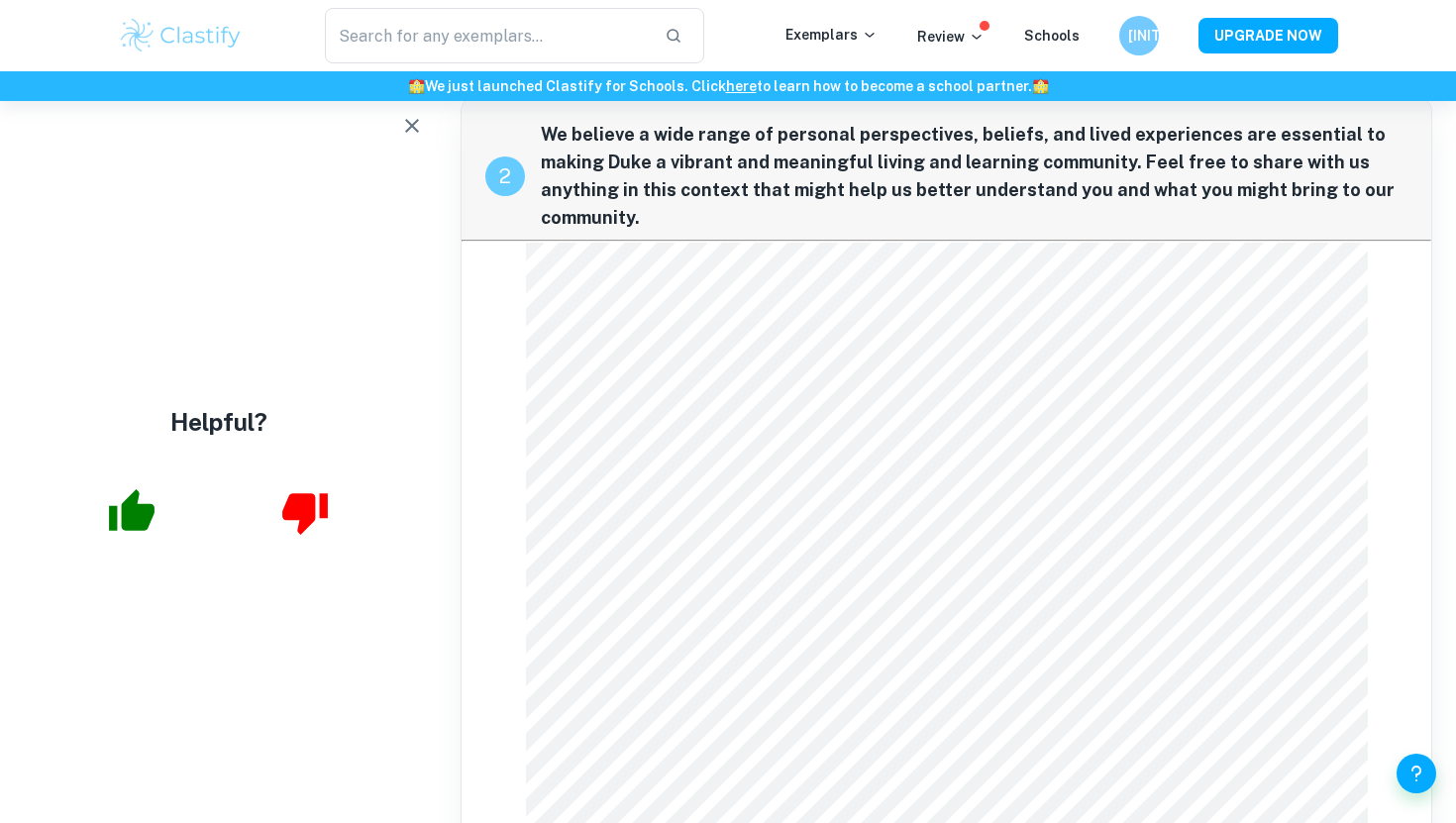 click 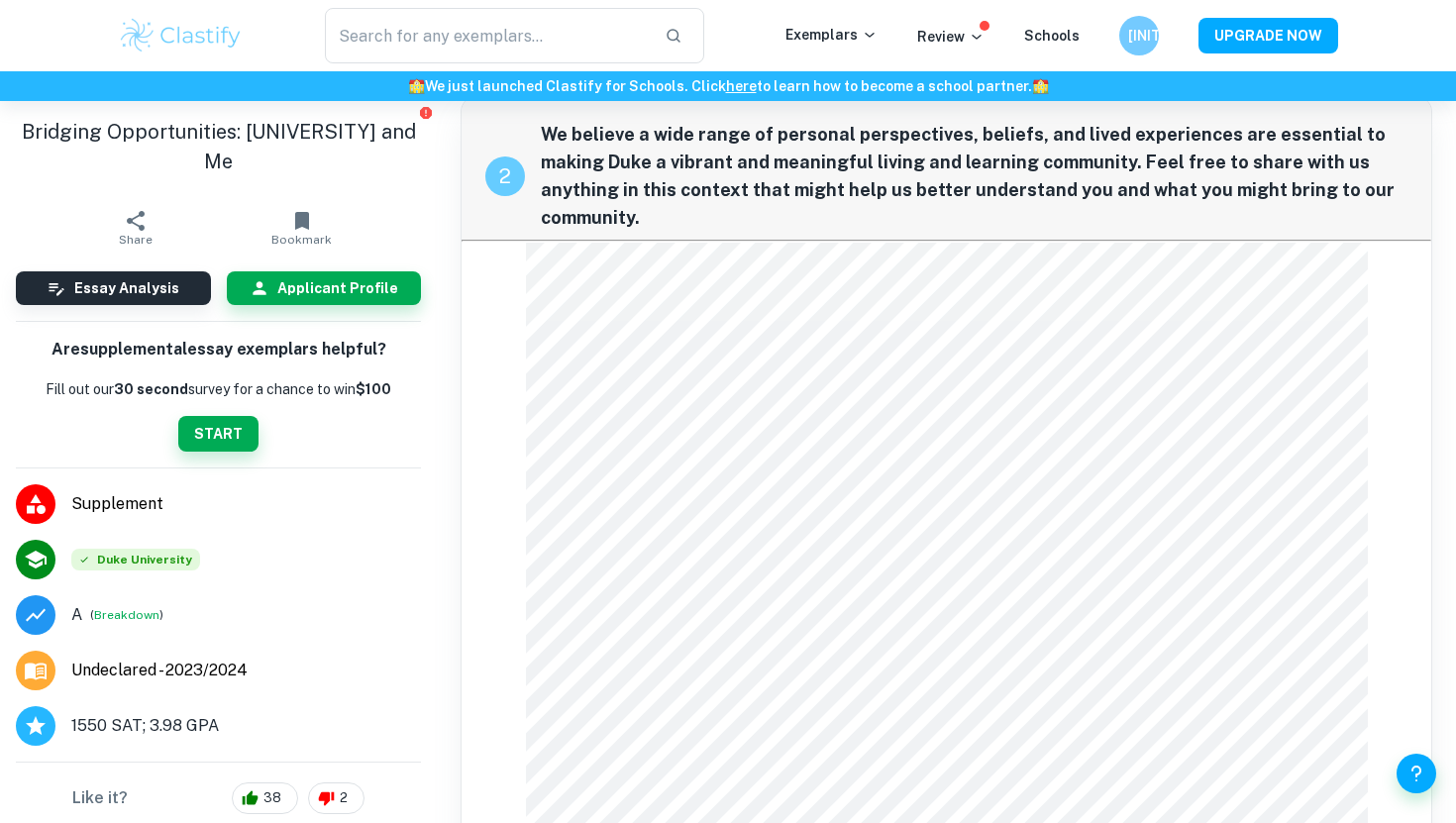 scroll, scrollTop: 118, scrollLeft: 0, axis: vertical 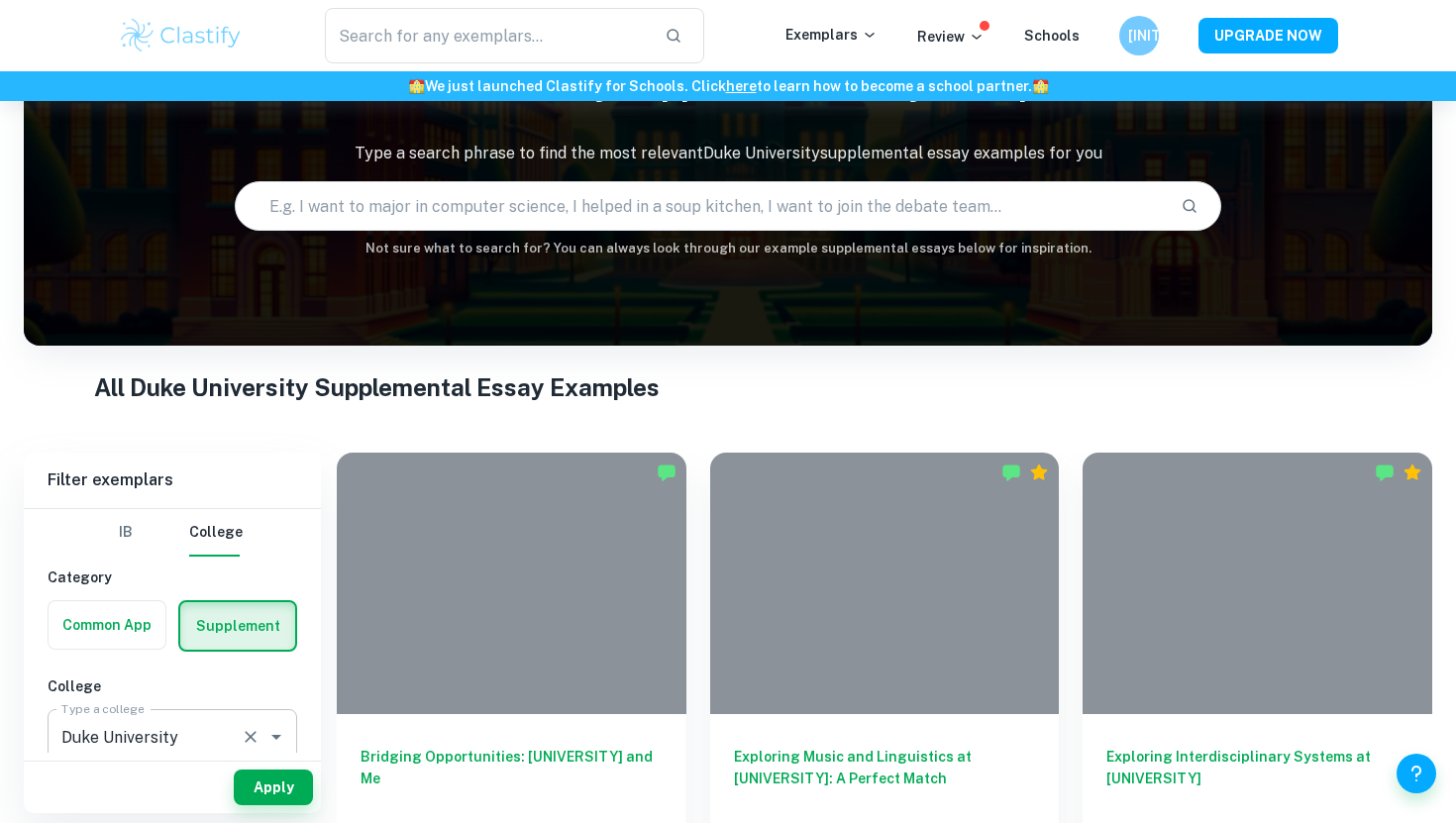 click on "Duke University" at bounding box center [145, 737] 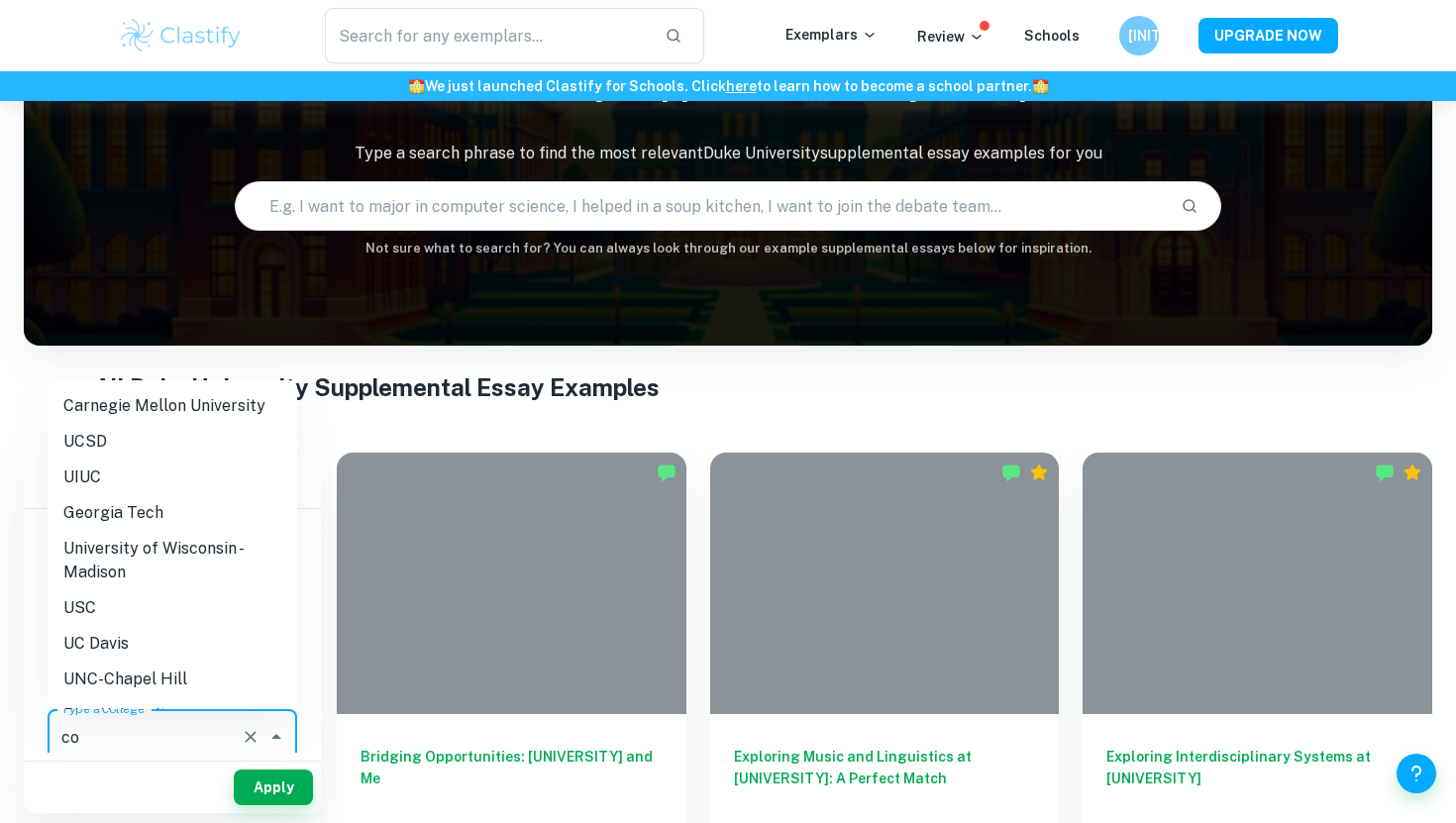 scroll, scrollTop: 0, scrollLeft: 0, axis: both 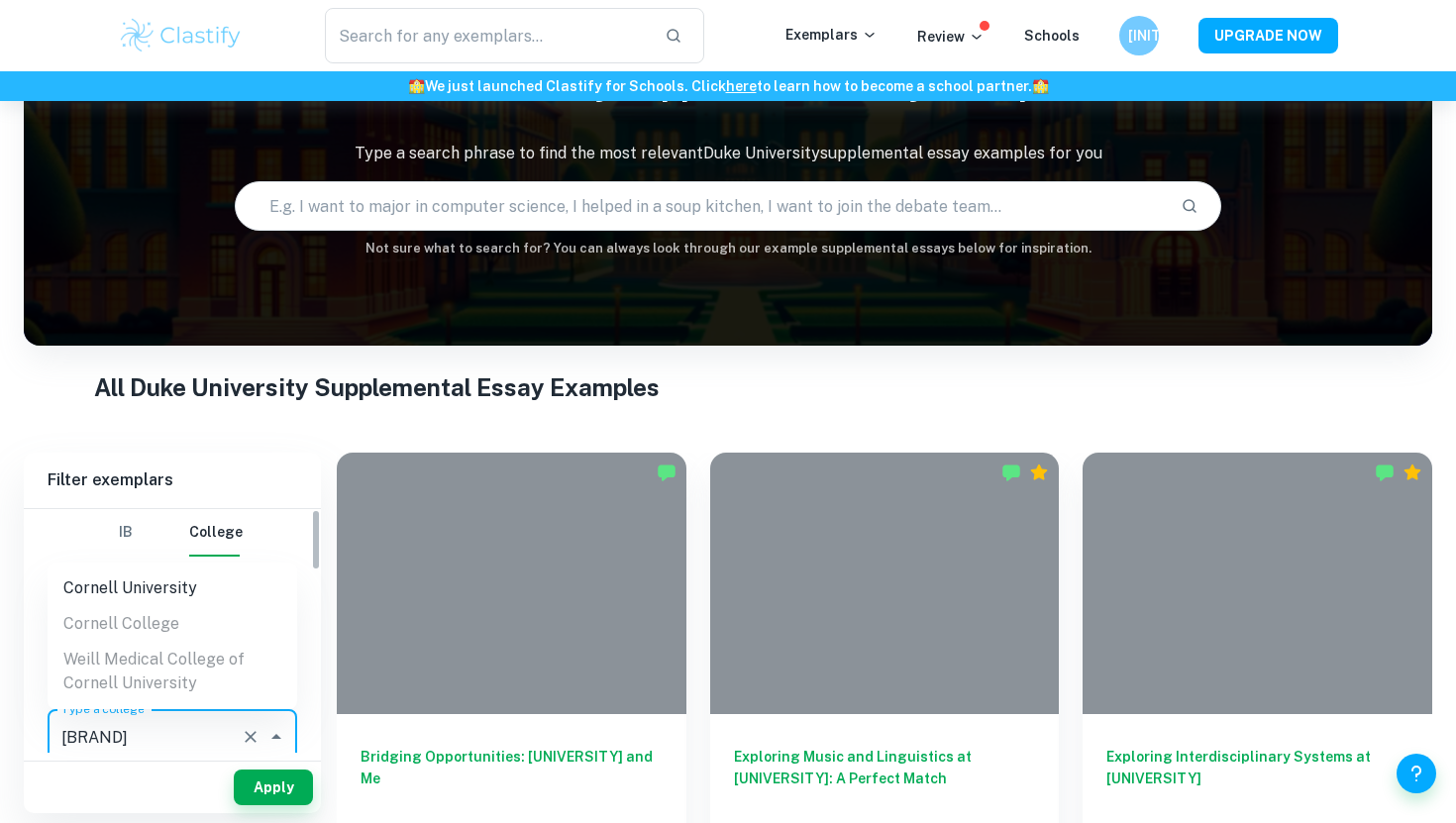 click on "Cornell University" at bounding box center [172, 588] 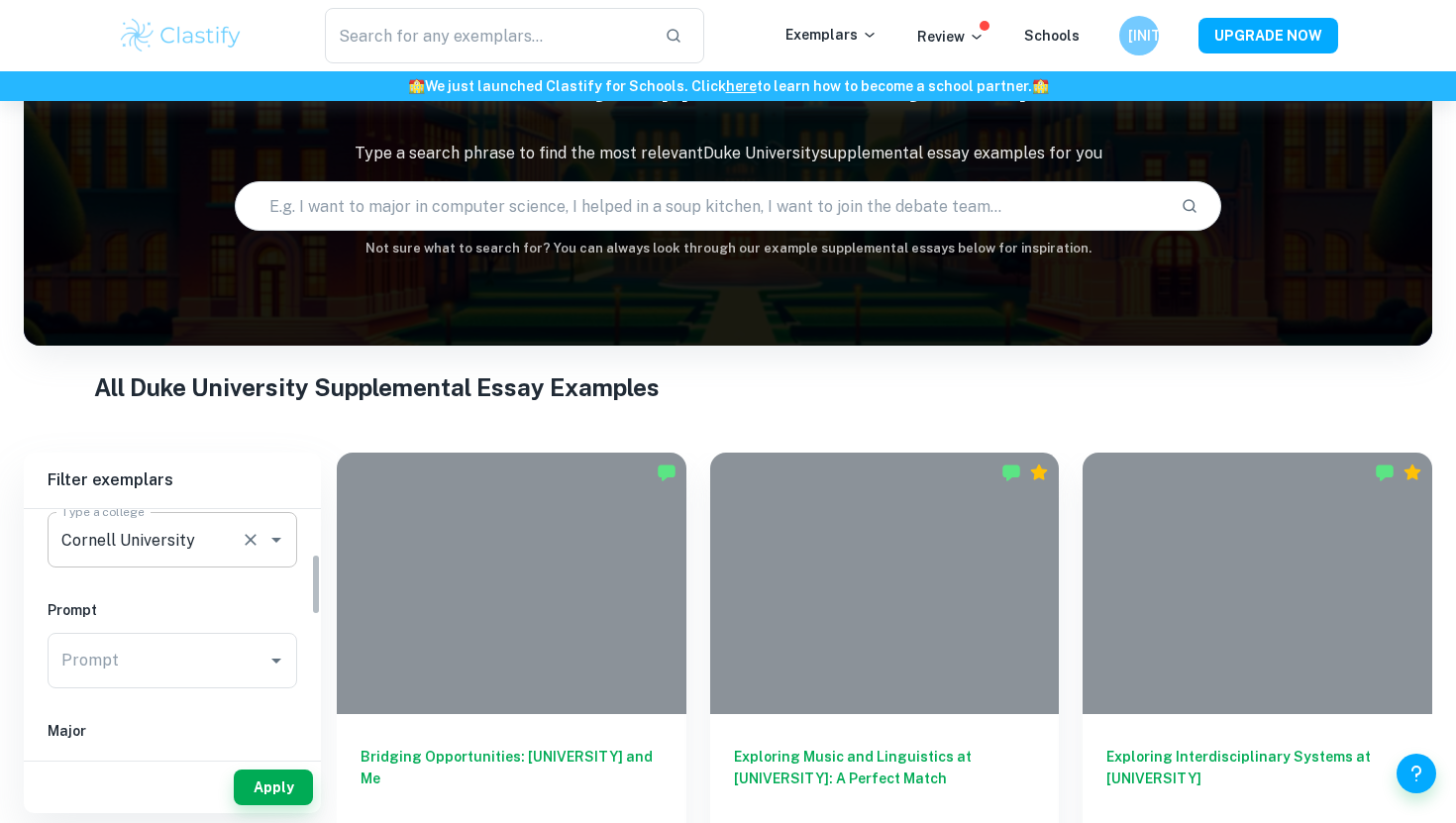scroll, scrollTop: 178, scrollLeft: 0, axis: vertical 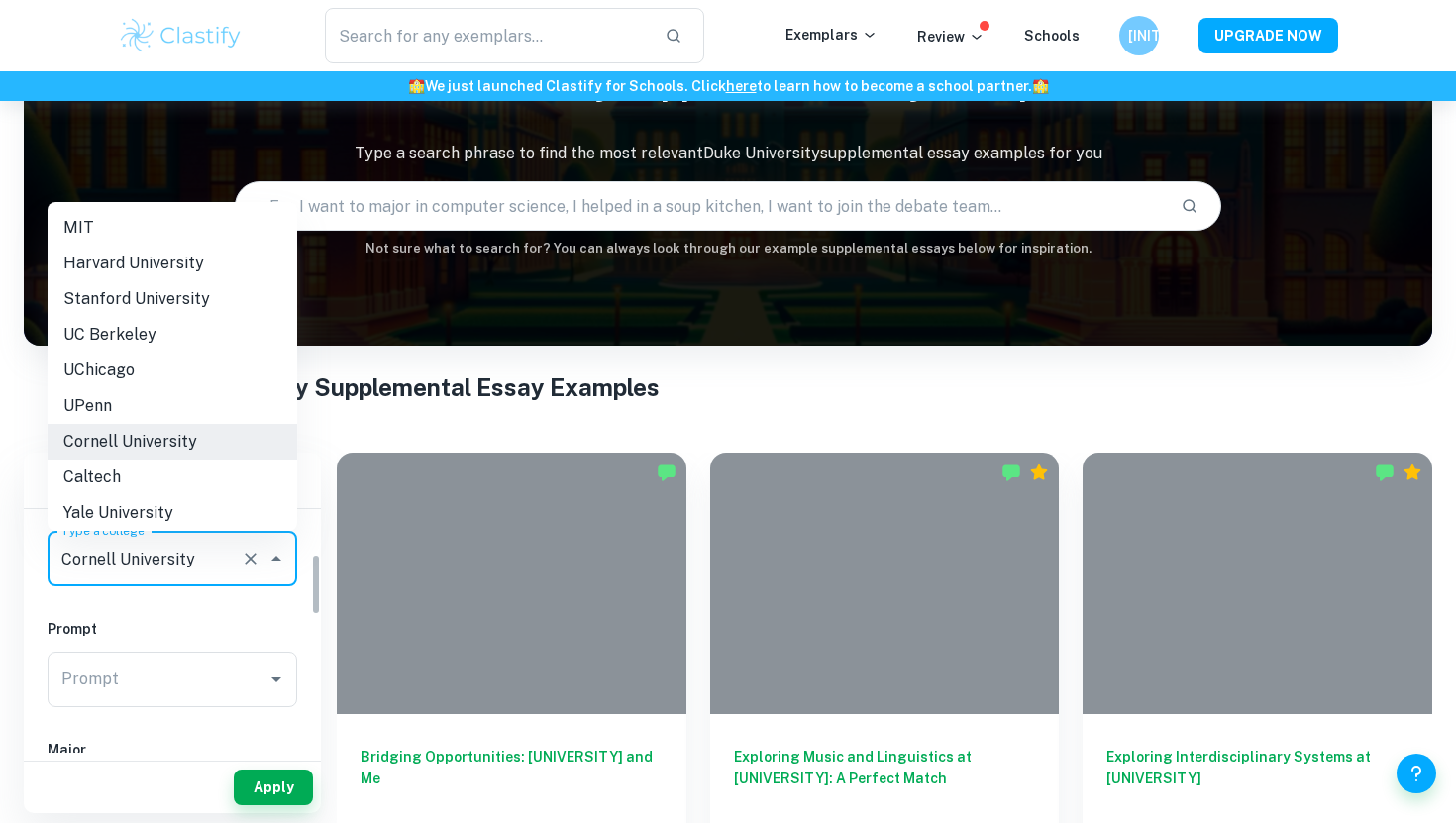 click on "Cornell University" at bounding box center (145, 559) 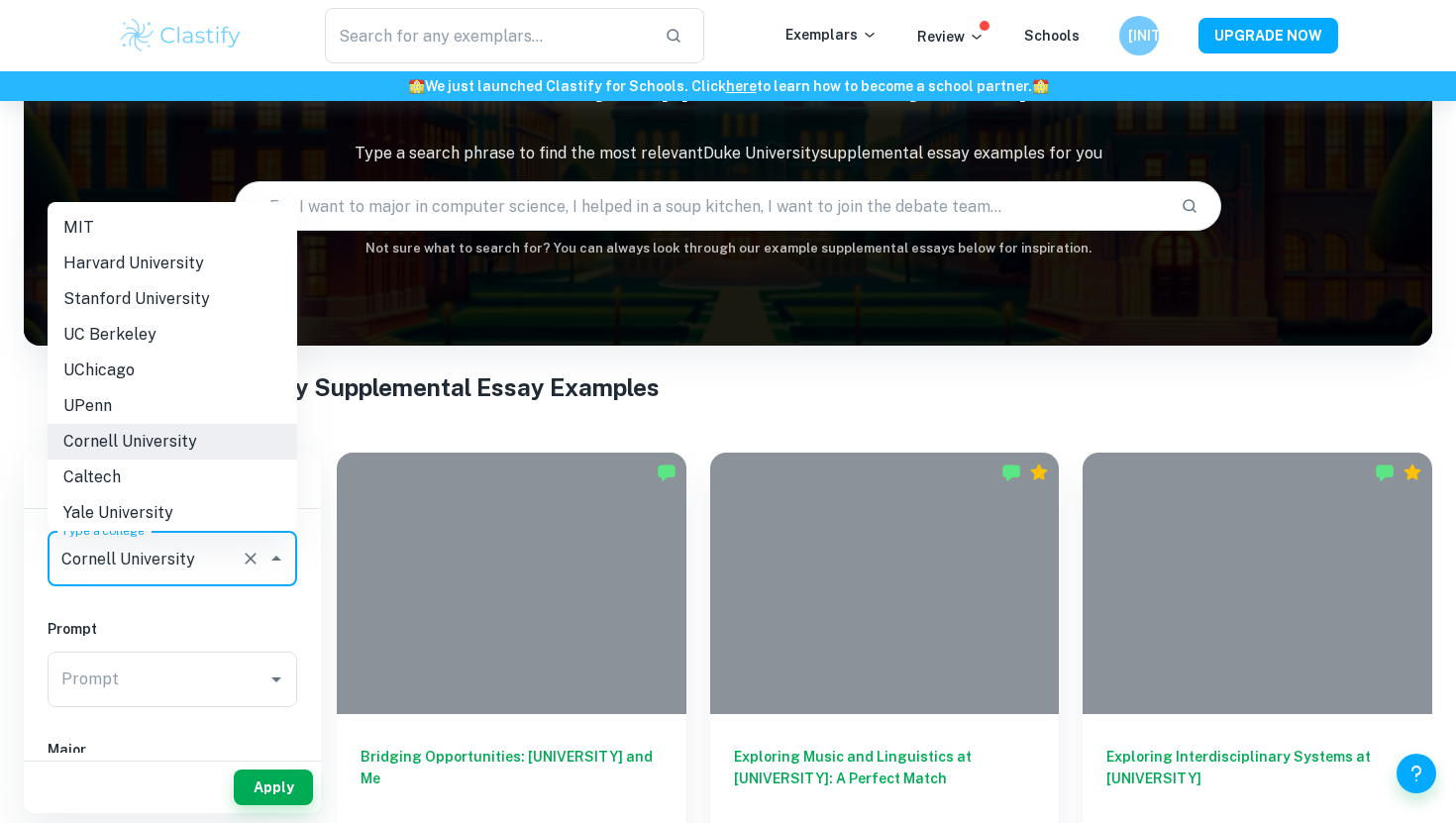 click on "Prompt" at bounding box center [172, 629] 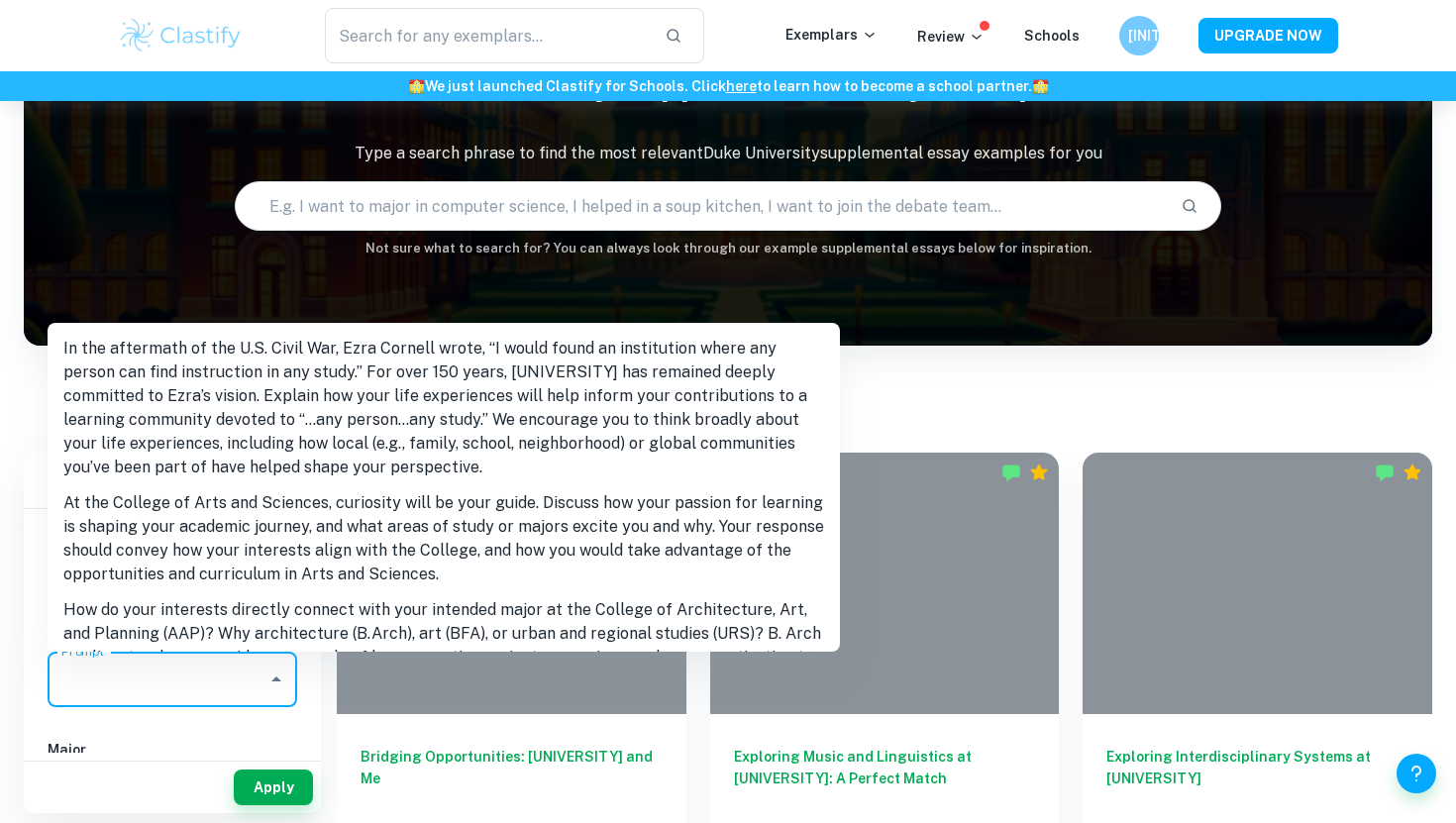 click on "Prompt" at bounding box center [157, 679] 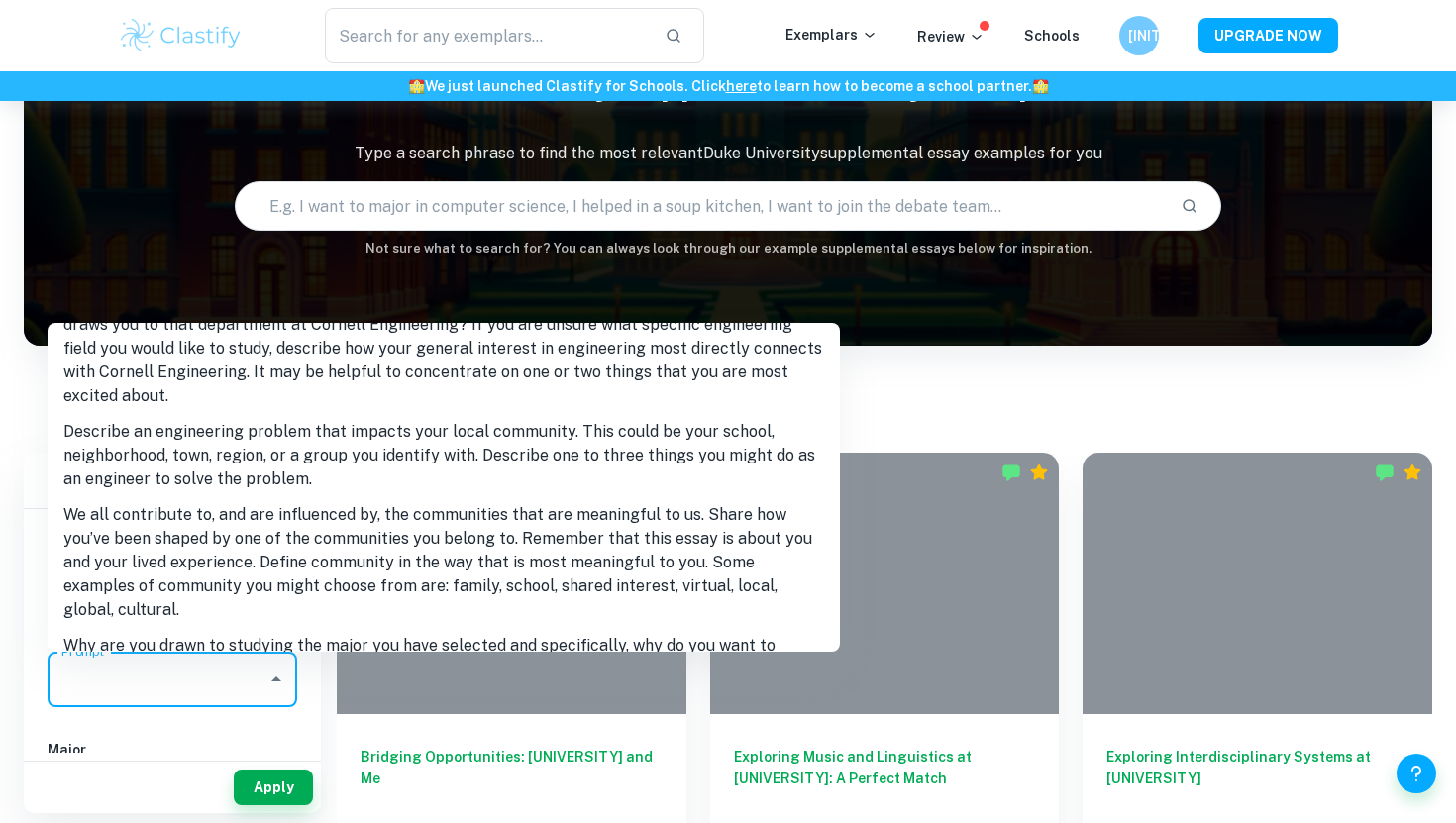 scroll, scrollTop: 636, scrollLeft: 0, axis: vertical 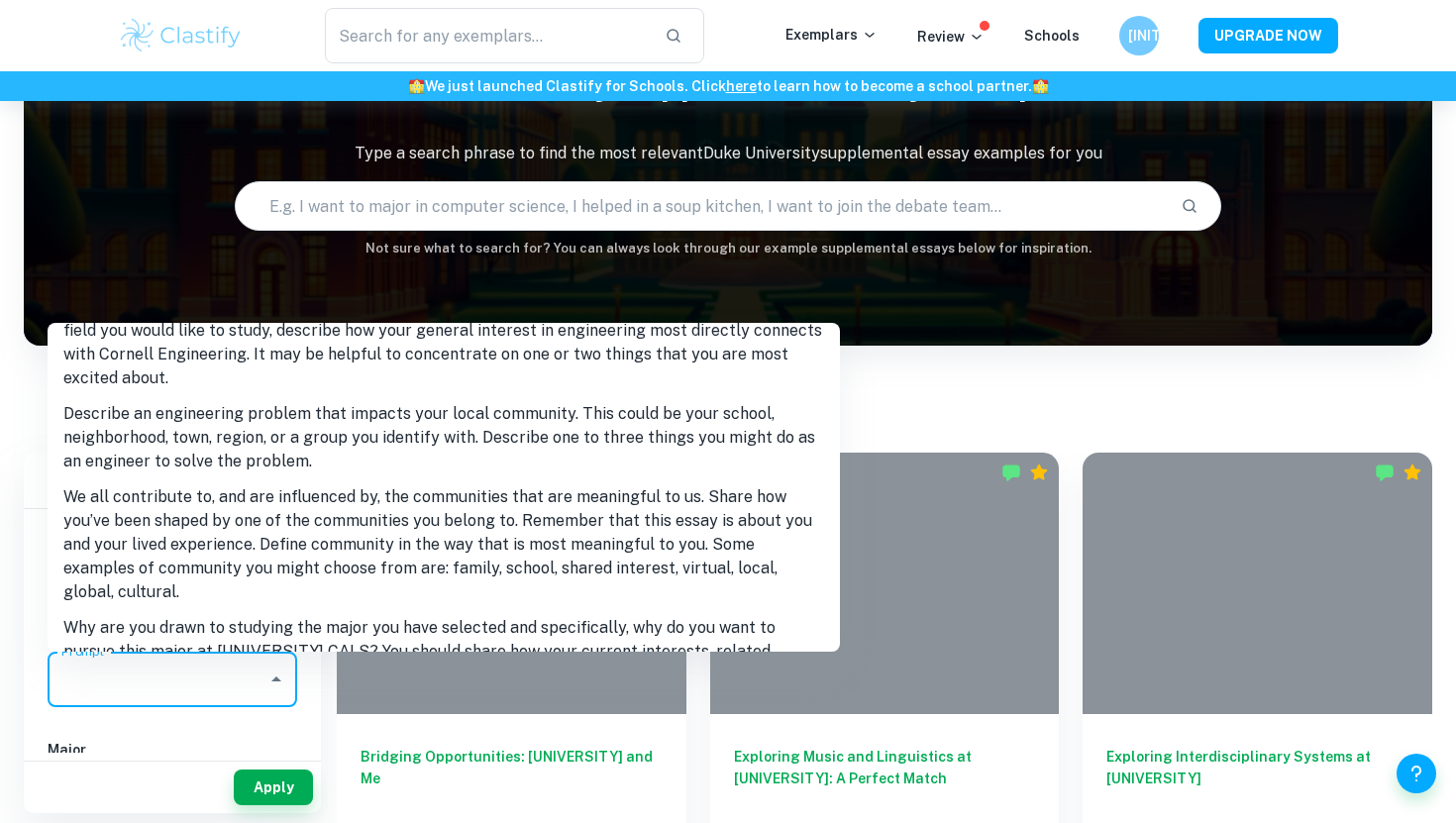 click on "We all contribute to, and are influenced by, the communities that are meaningful to us. Share how you’ve been shaped by one of the communities you belong to. Remember that this essay is about you and your lived experience. Define community in the way that is most meaningful to you. Some examples of community you might choose from are: family, school, shared interest, virtual, local, global, cultural." at bounding box center [444, 545] 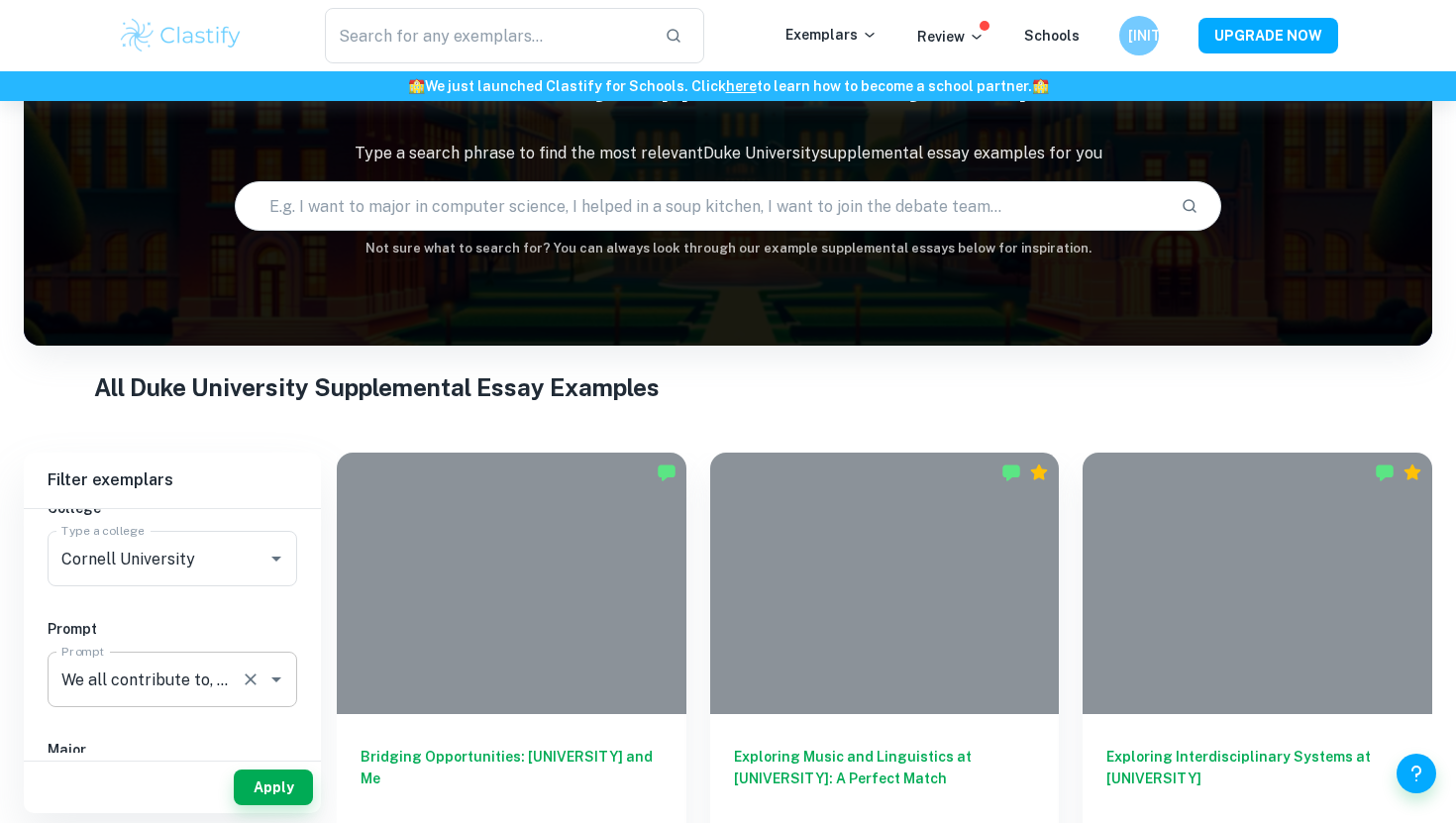 click on "We all contribute to, and are influenced by, the communities that are meaningful to us. Share how you’ve been shaped by one of the communities you belong to. Remember that this essay is about you and your lived experience. Define community in the way that is most meaningful to you. Some examples of community you might choose from are: family, school, shared interest, virtual, local, global, cultural. Prompt" at bounding box center [172, 679] 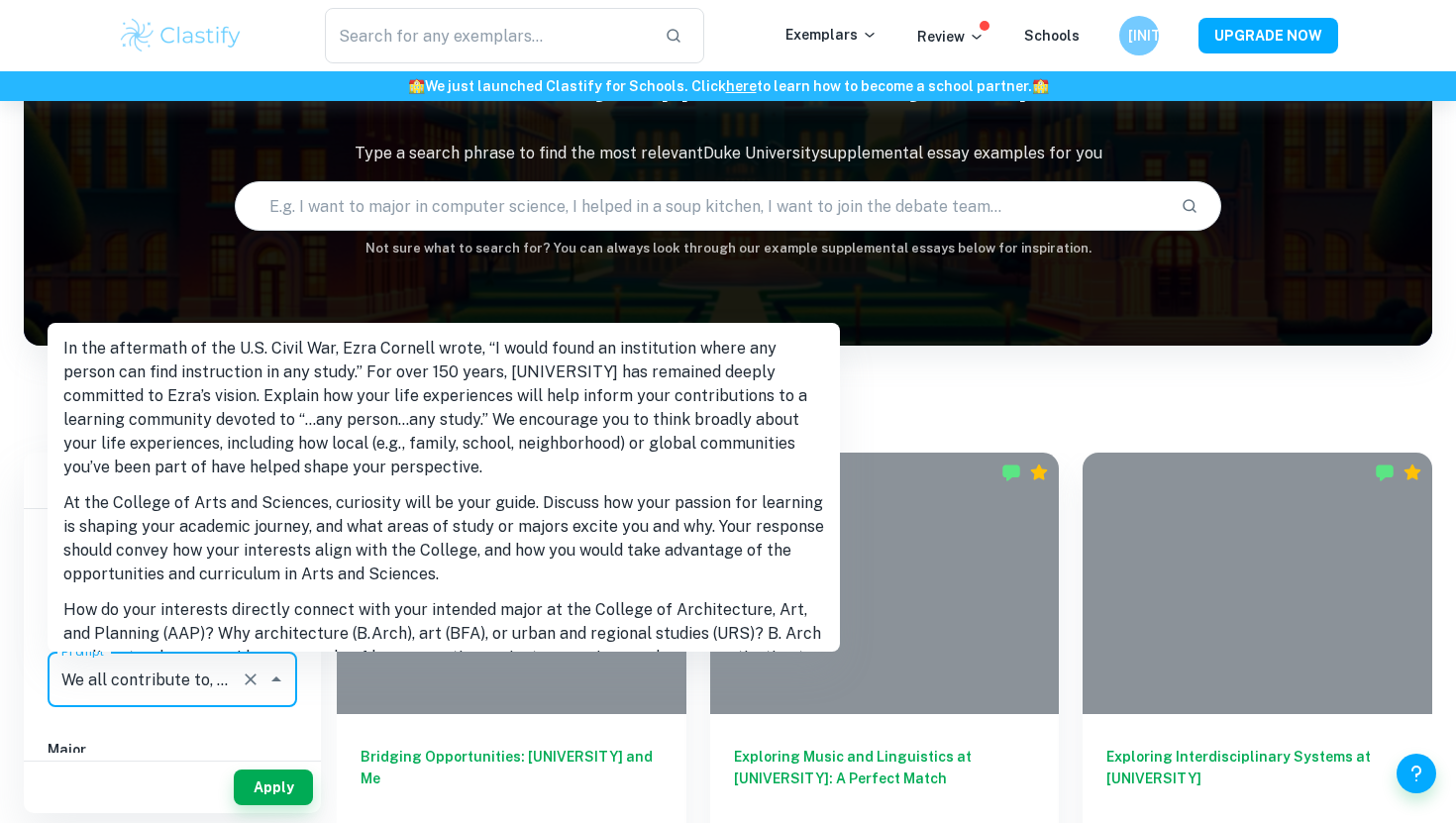 scroll, scrollTop: 570, scrollLeft: 0, axis: vertical 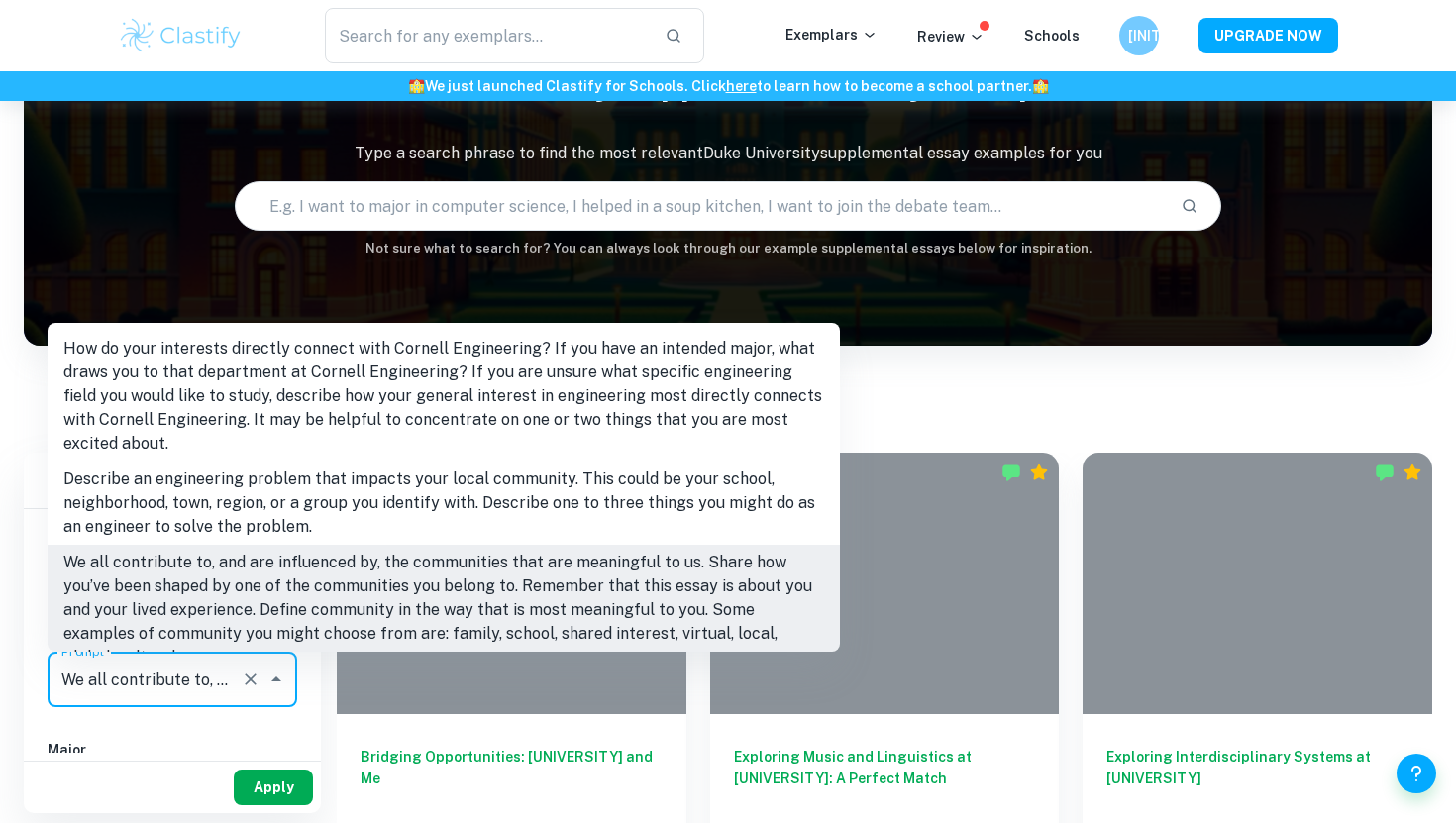 click on "Apply" at bounding box center [273, 787] 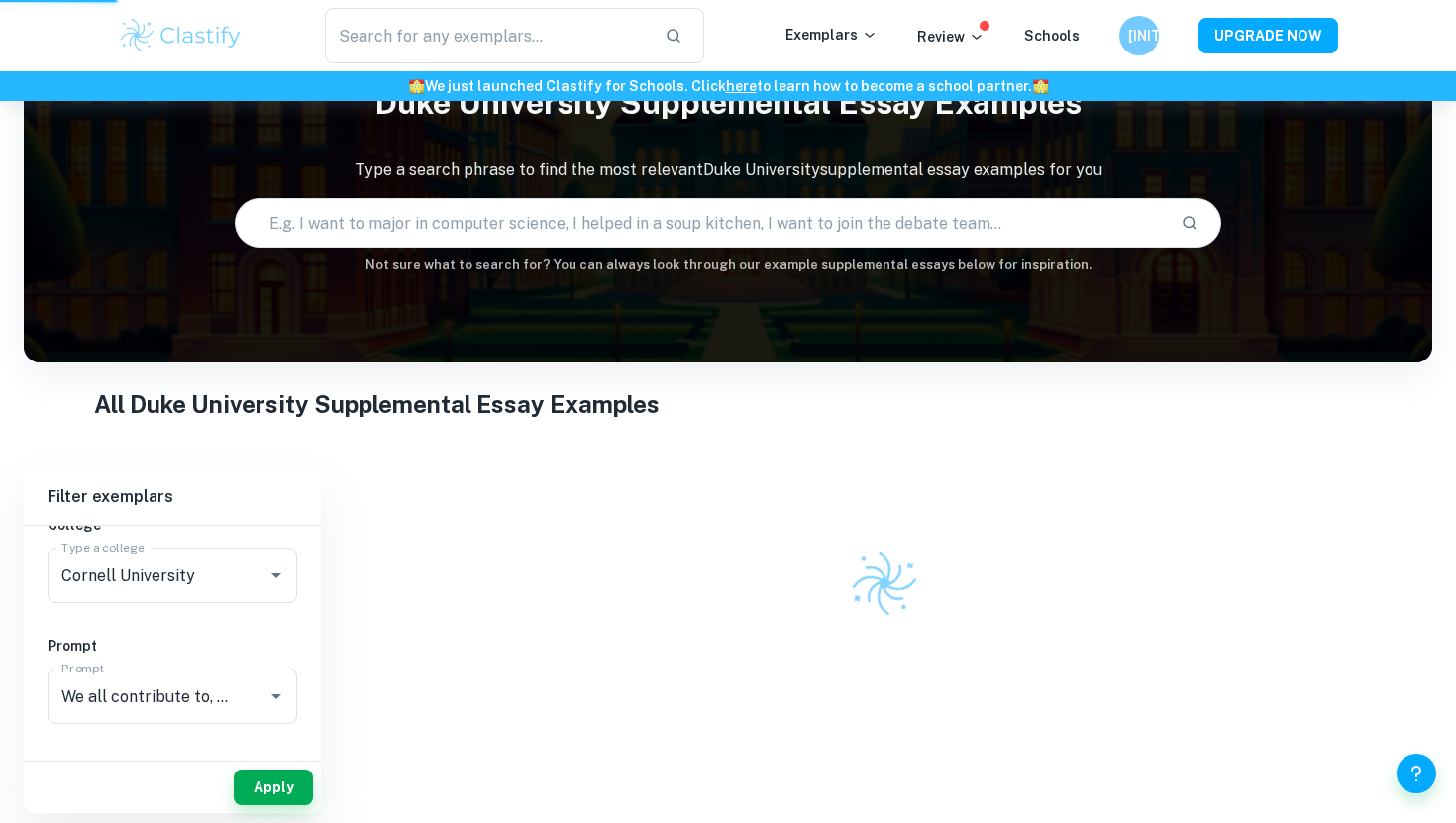 scroll, scrollTop: 101, scrollLeft: 0, axis: vertical 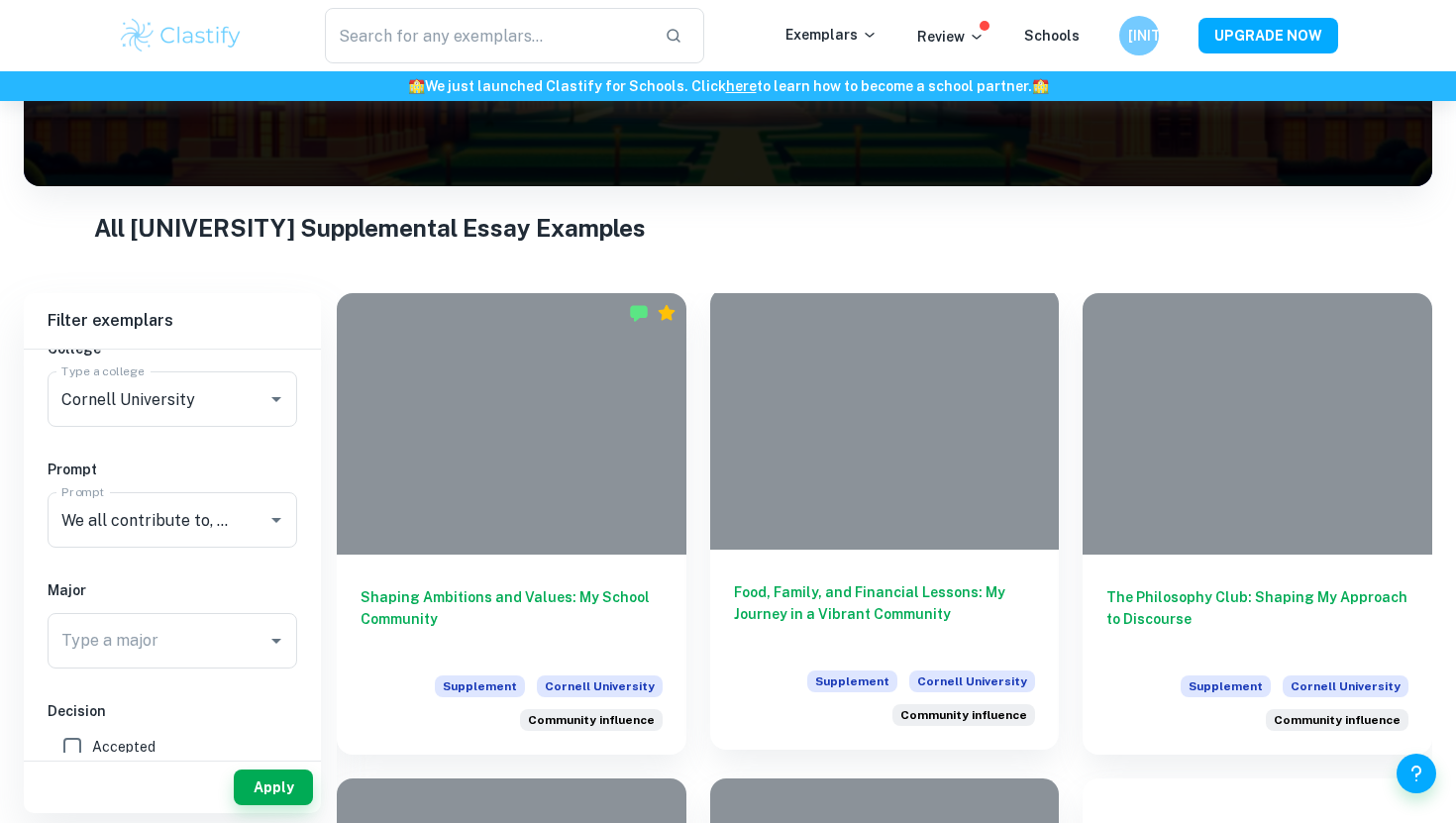 click on "Food, Family, and Financial Lessons: My Journey in a Vibrant Community" at bounding box center [884, 614] 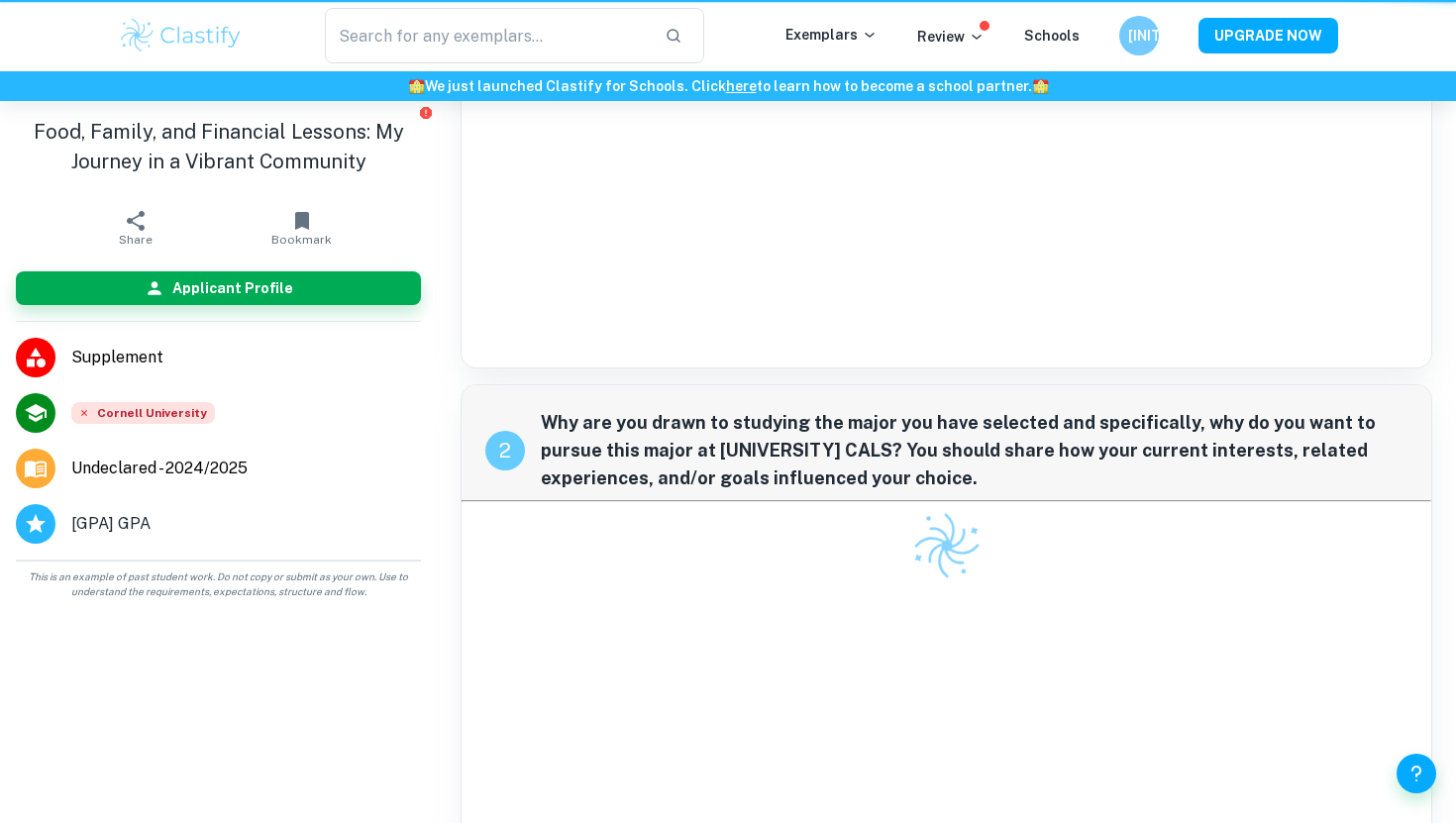 scroll, scrollTop: 0, scrollLeft: 0, axis: both 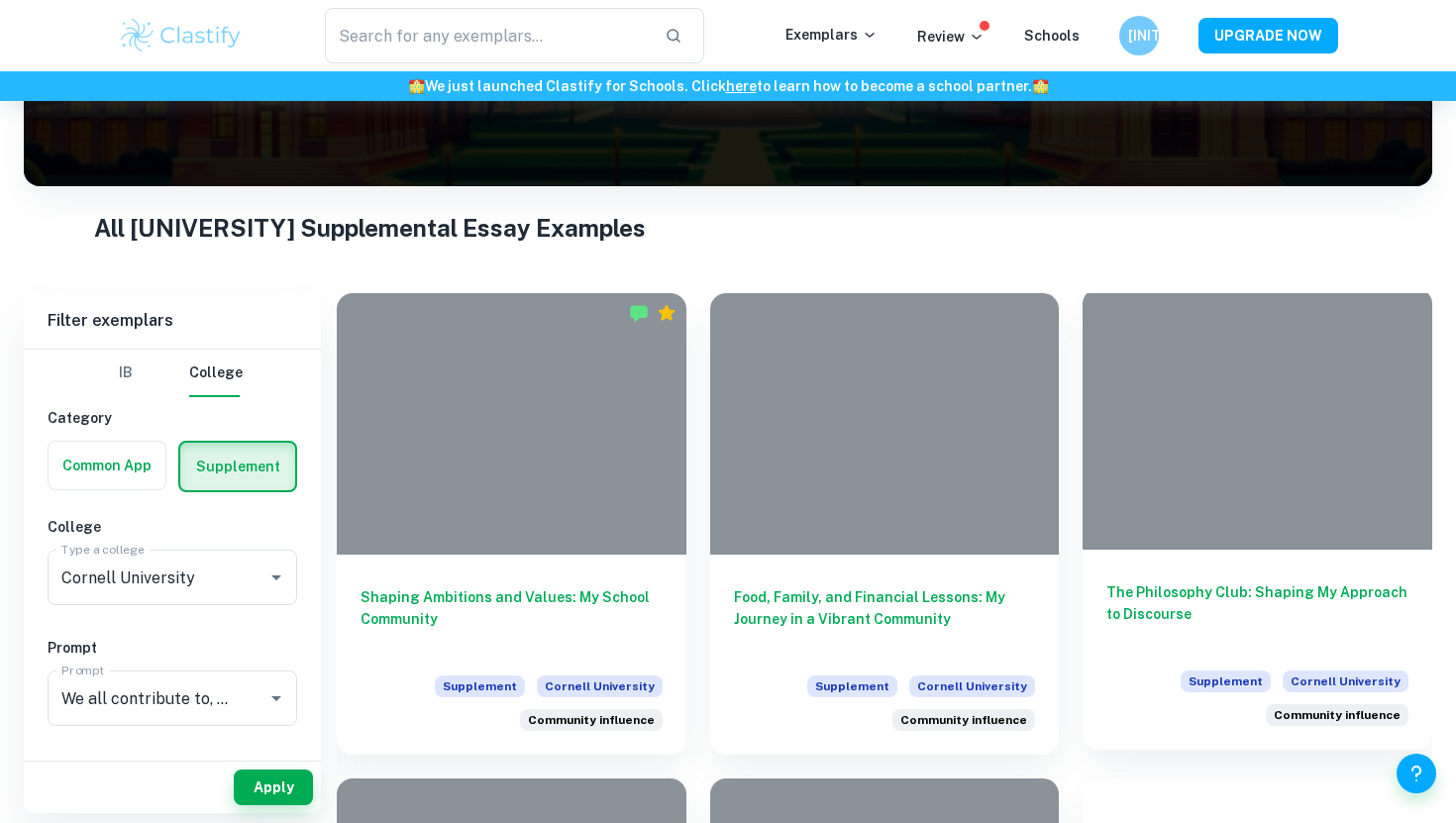 click on "The Philosophy Club: Shaping My Approach to Discourse" at bounding box center (1257, 614) 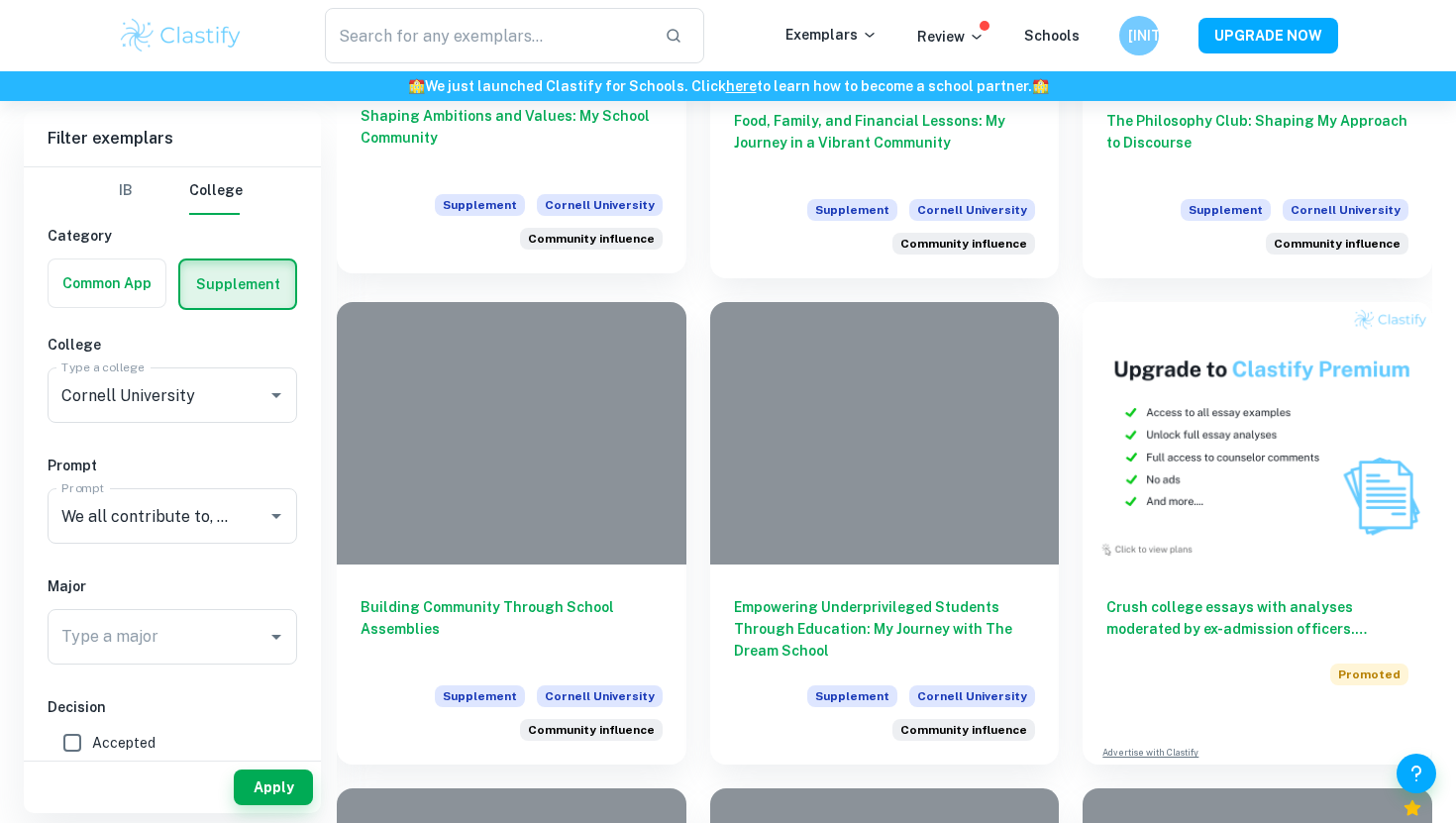 scroll, scrollTop: 803, scrollLeft: 0, axis: vertical 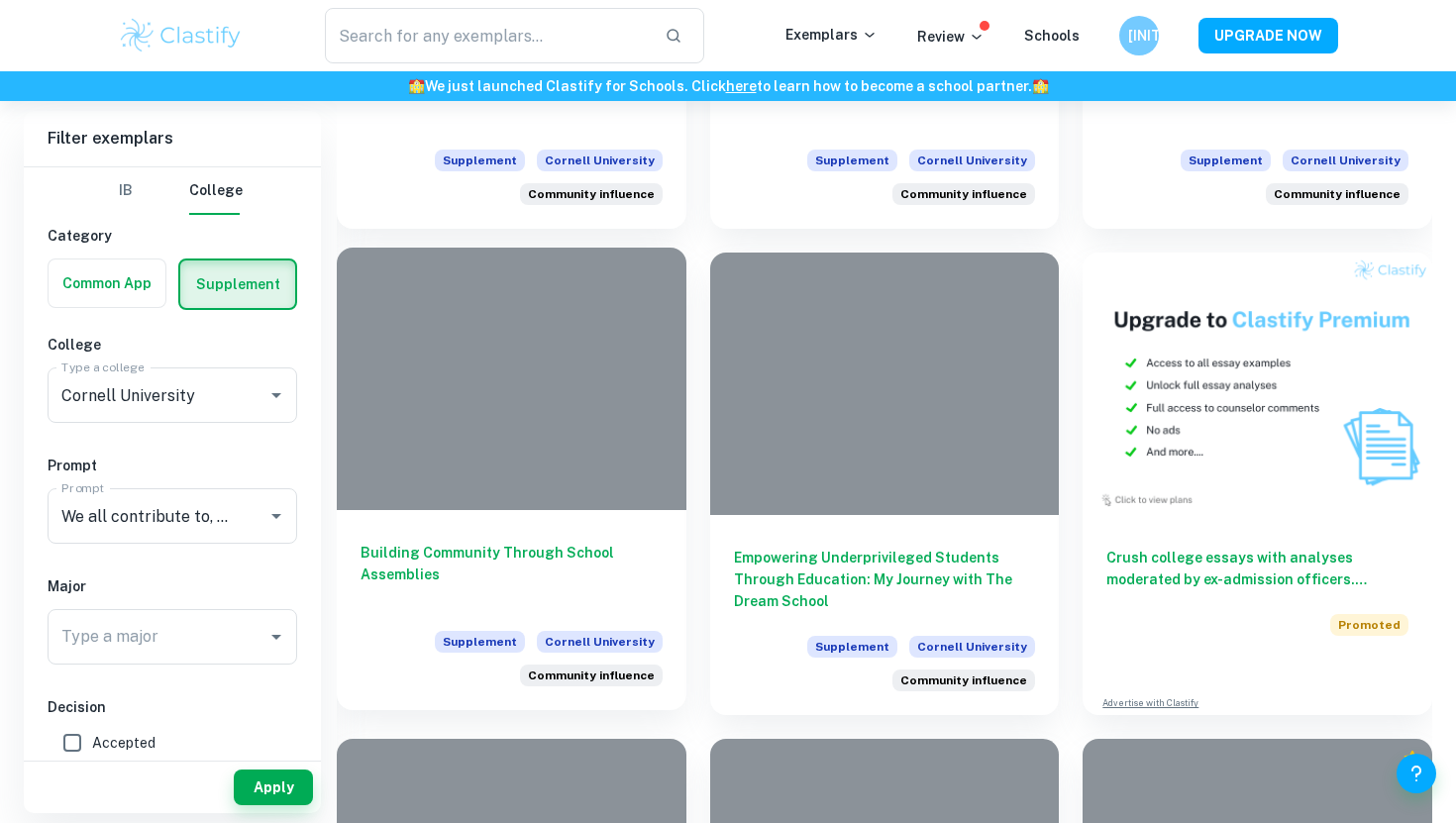 click on "Building Community Through School Assemblies" at bounding box center [511, 574] 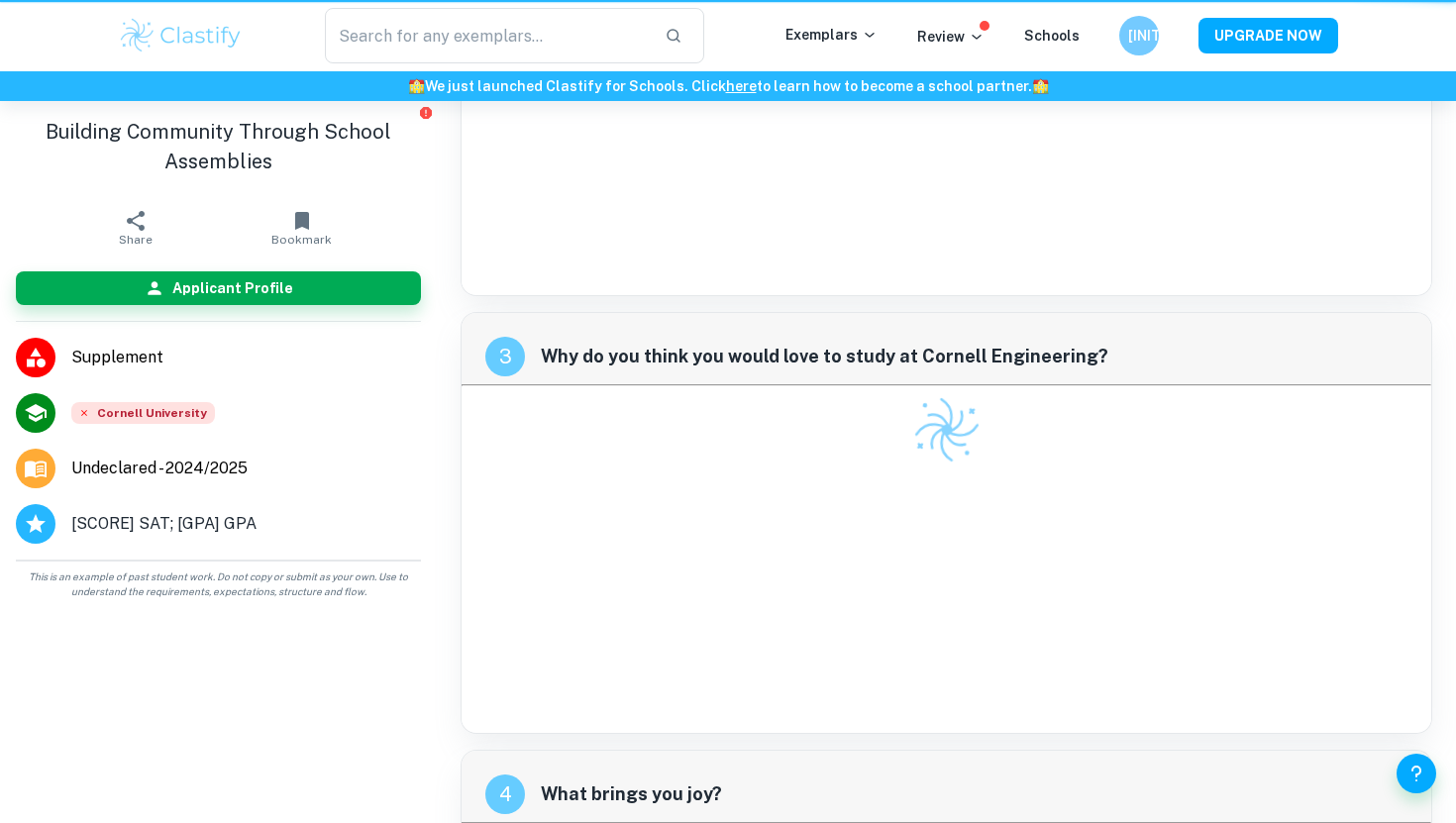 scroll, scrollTop: 0, scrollLeft: 0, axis: both 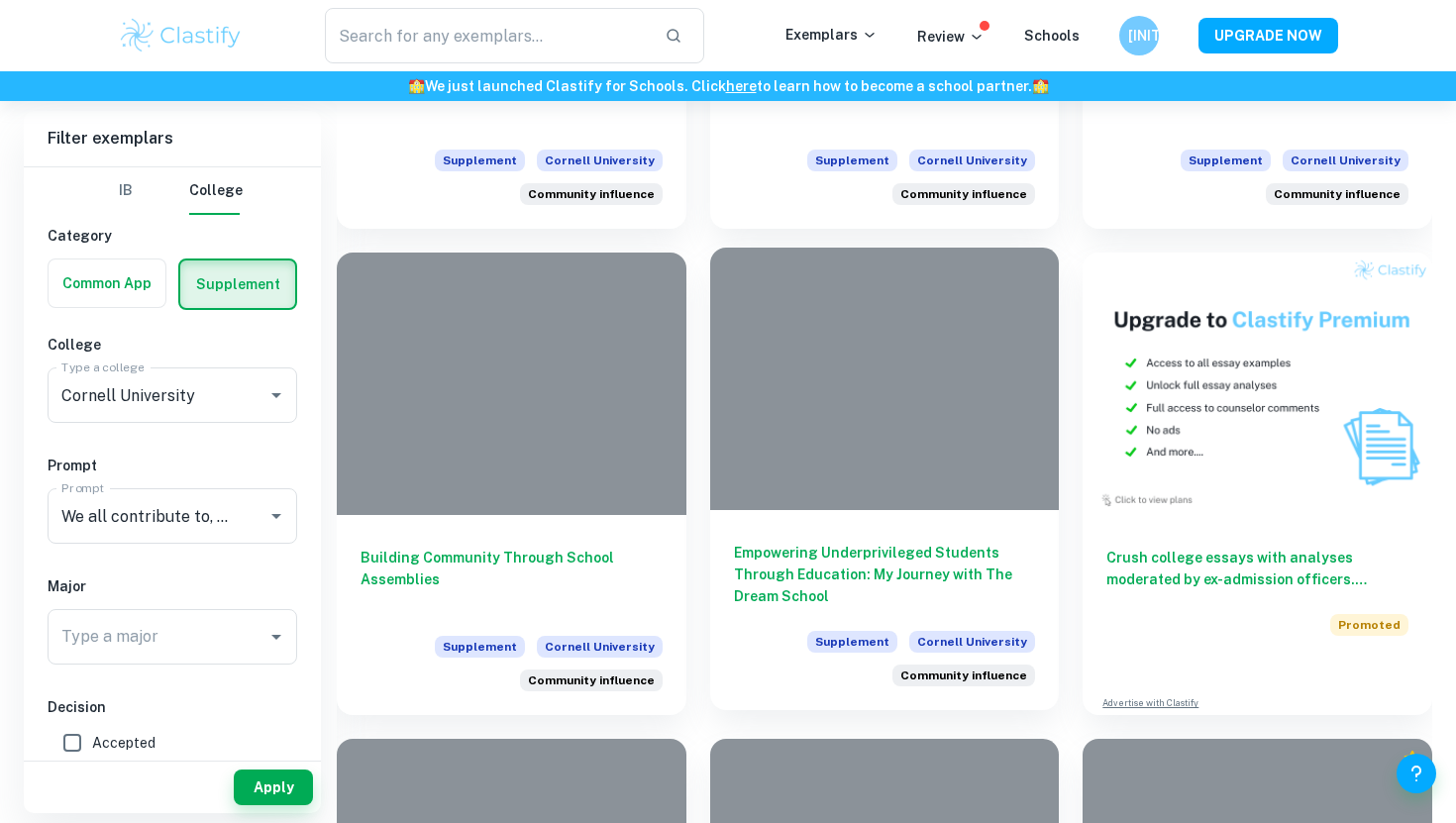 click on "Empowering Underprivileged Students Through Education: My Journey with The Dream School" at bounding box center [884, 574] 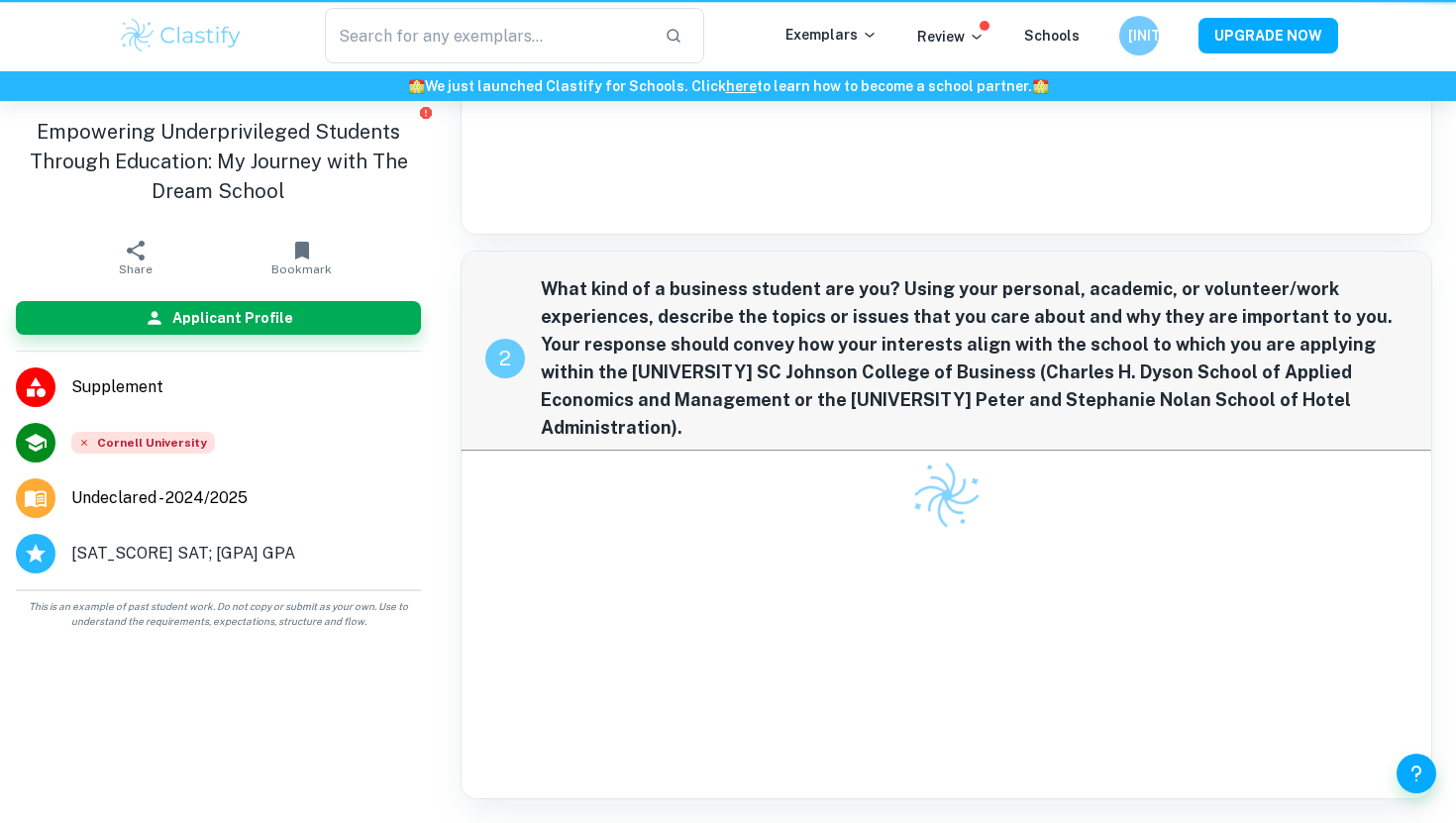 scroll, scrollTop: 0, scrollLeft: 0, axis: both 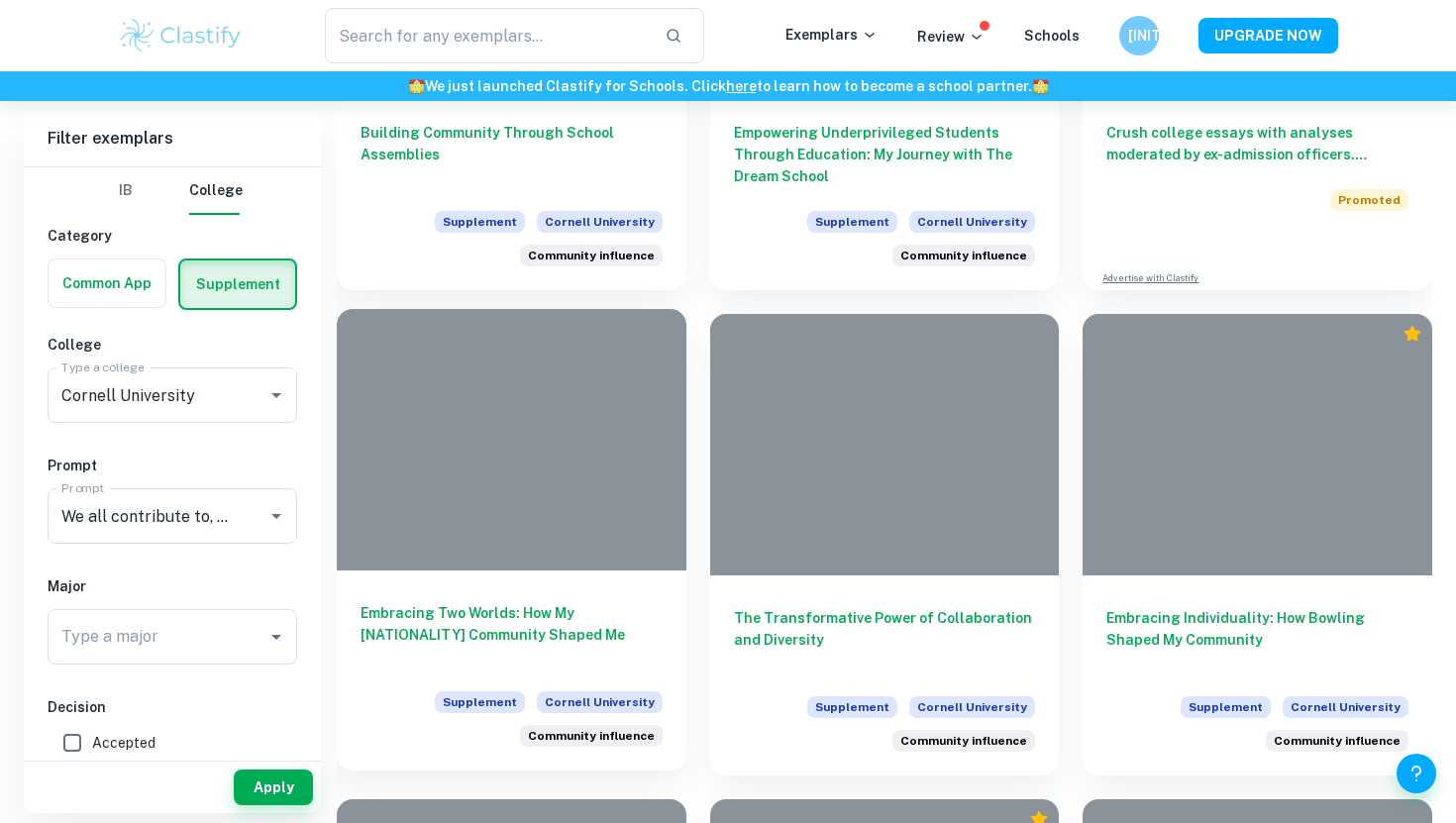 click on "Embracing Two Worlds: How My [NATIONALITY] Community Shaped Me" at bounding box center [511, 635] 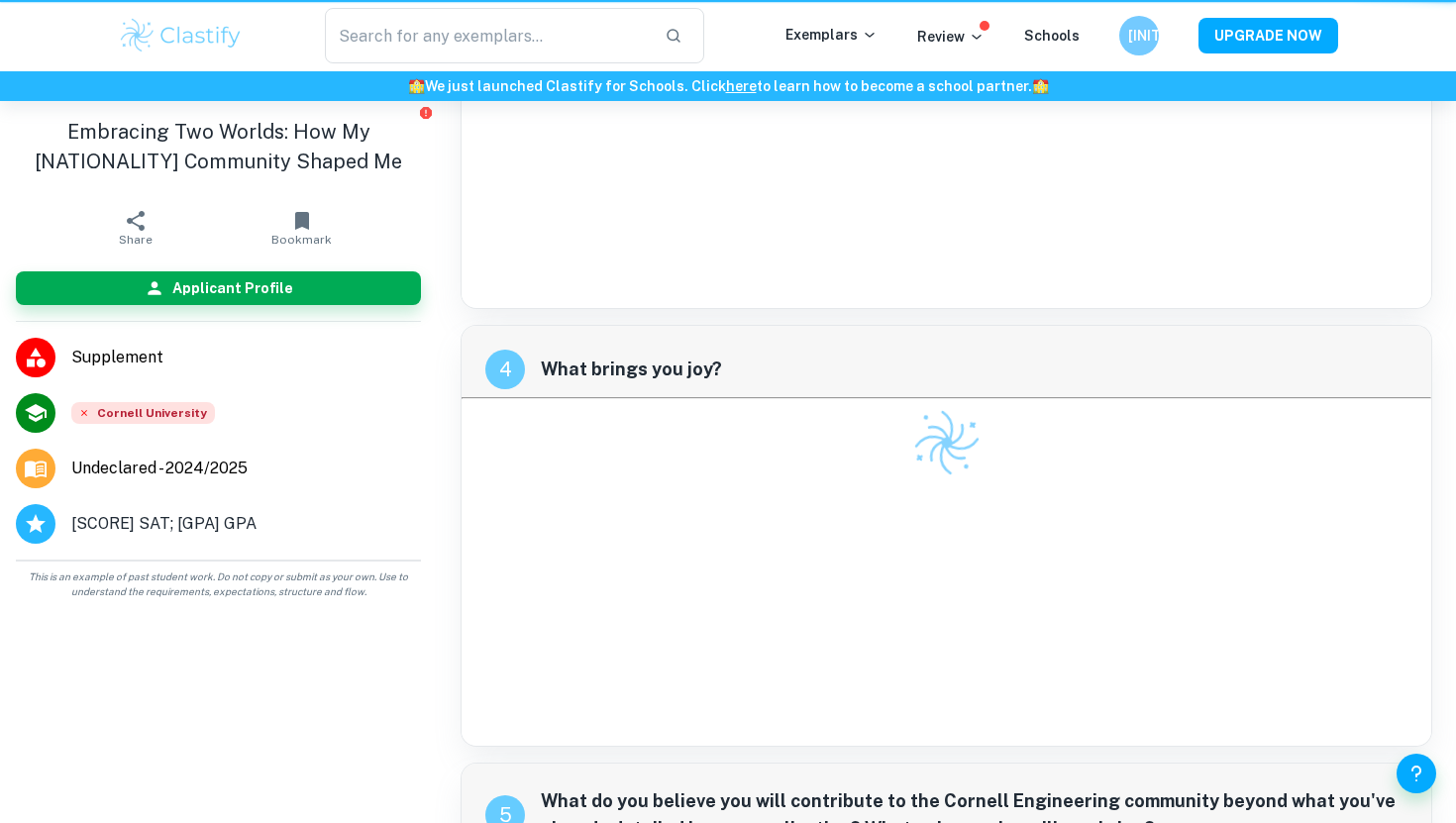 scroll, scrollTop: 0, scrollLeft: 0, axis: both 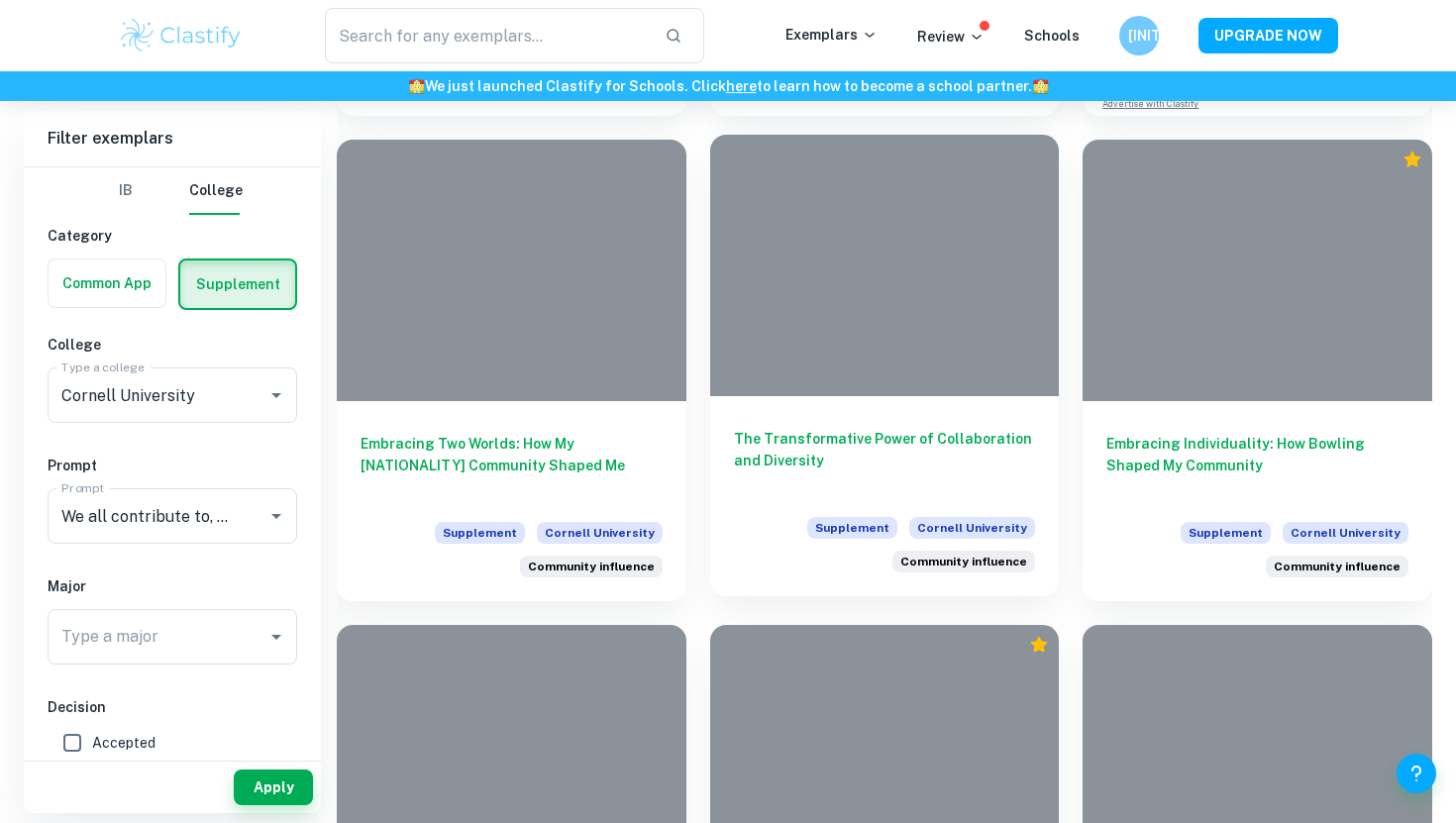 click on "The Transformative Power of Collaboration and Diversity" at bounding box center [884, 461] 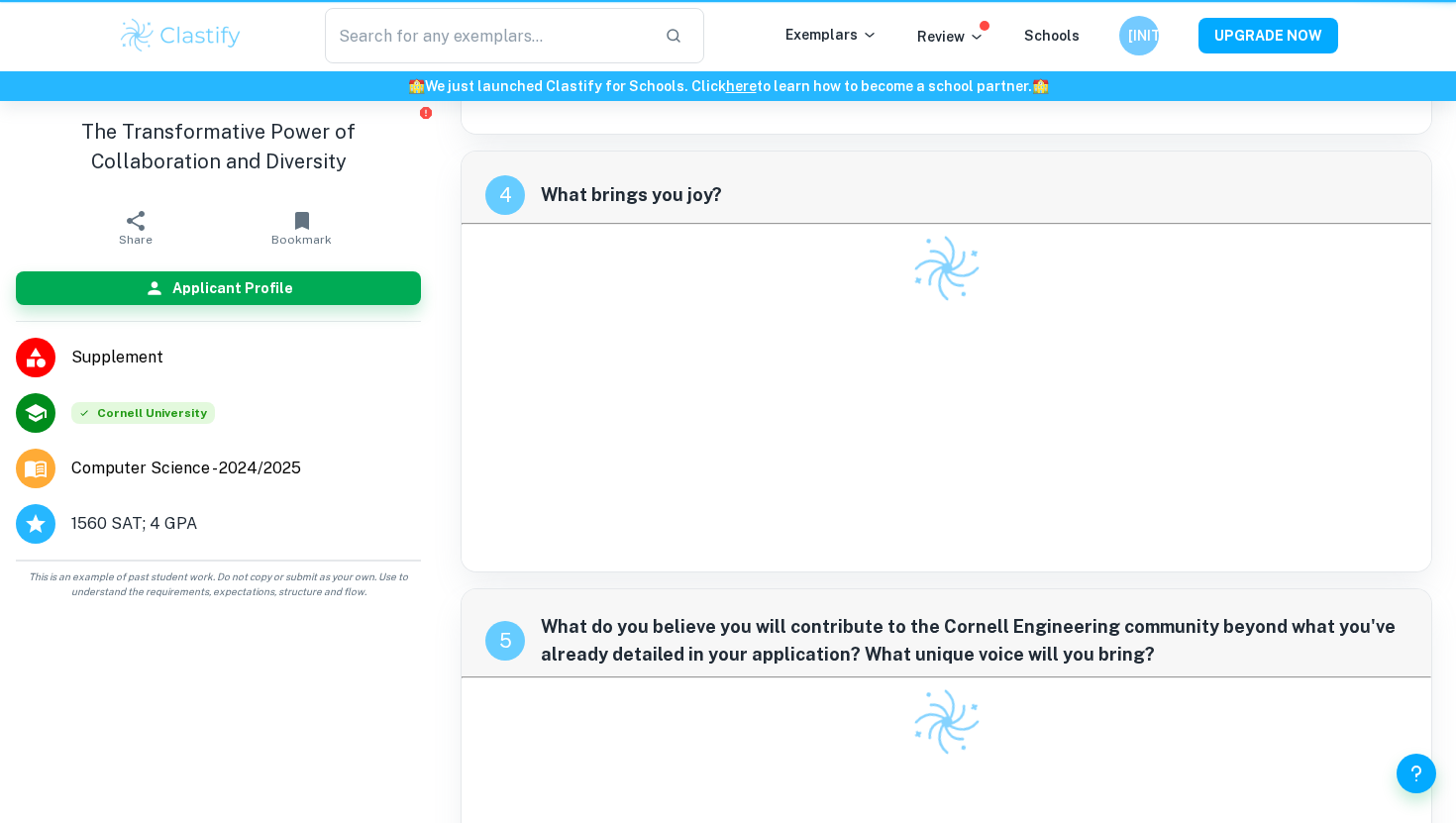 scroll, scrollTop: 0, scrollLeft: 0, axis: both 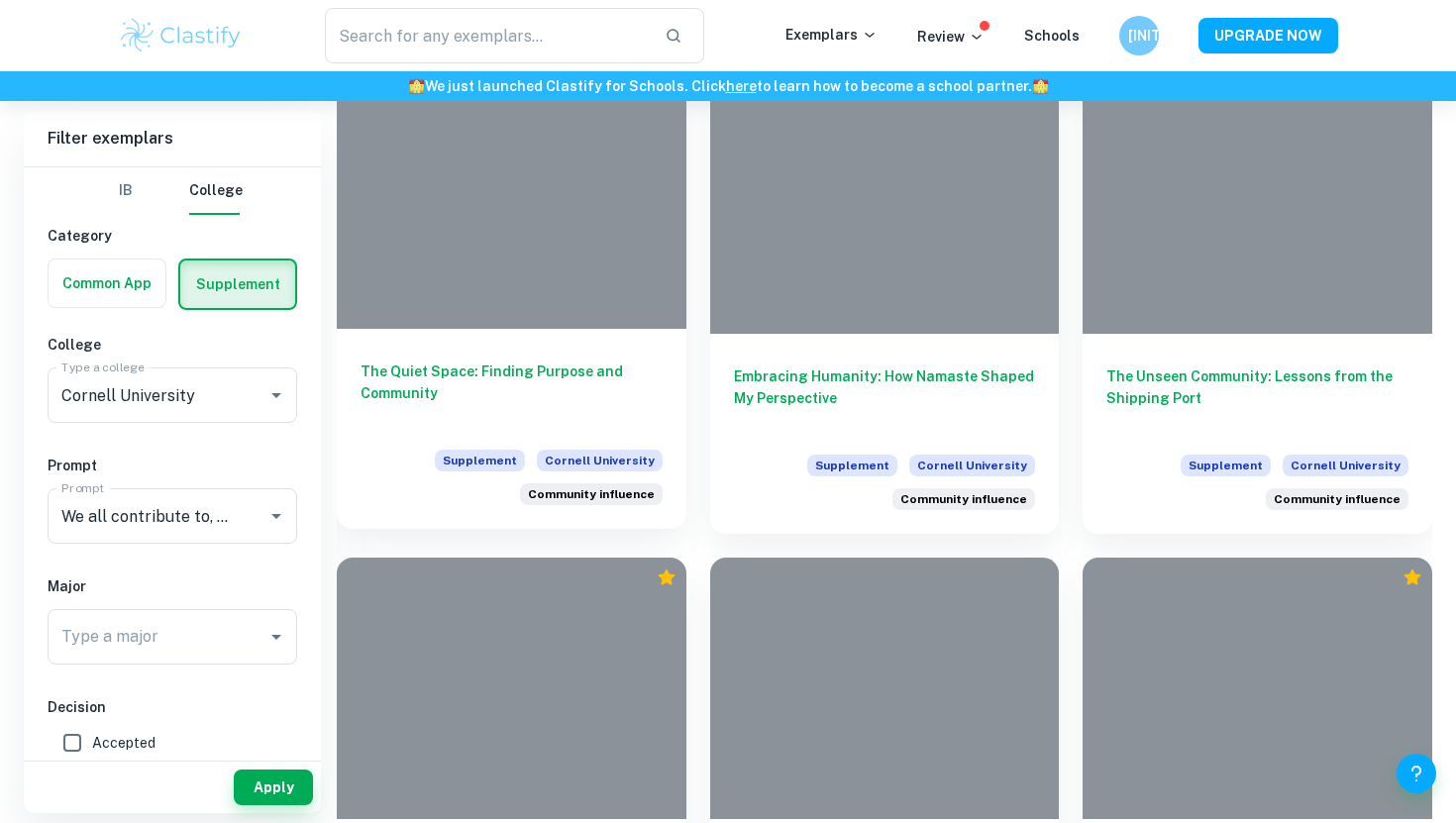 click on "The Quiet Space: Finding Purpose and Community" at bounding box center (511, 393) 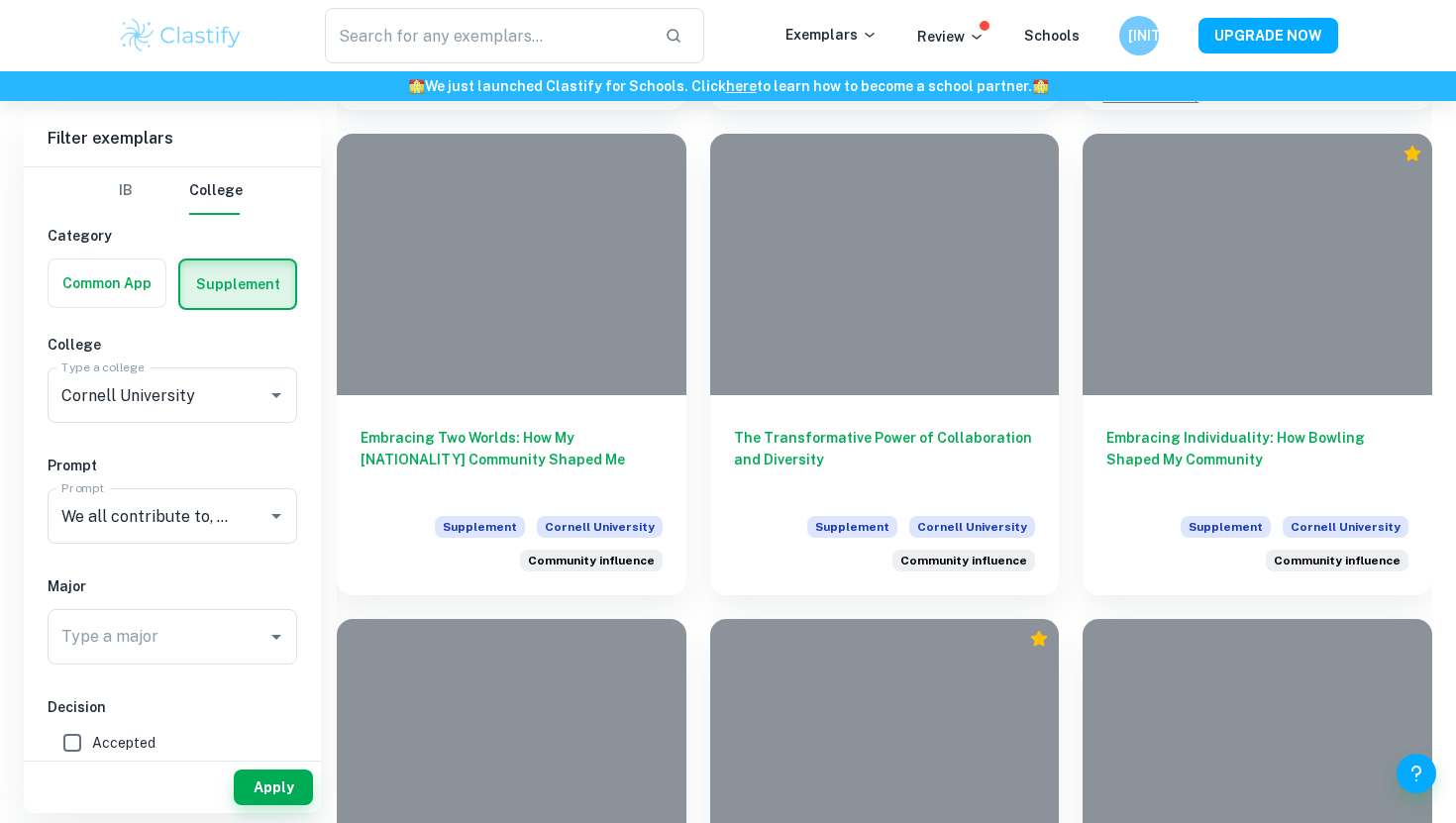 scroll, scrollTop: 1492, scrollLeft: 0, axis: vertical 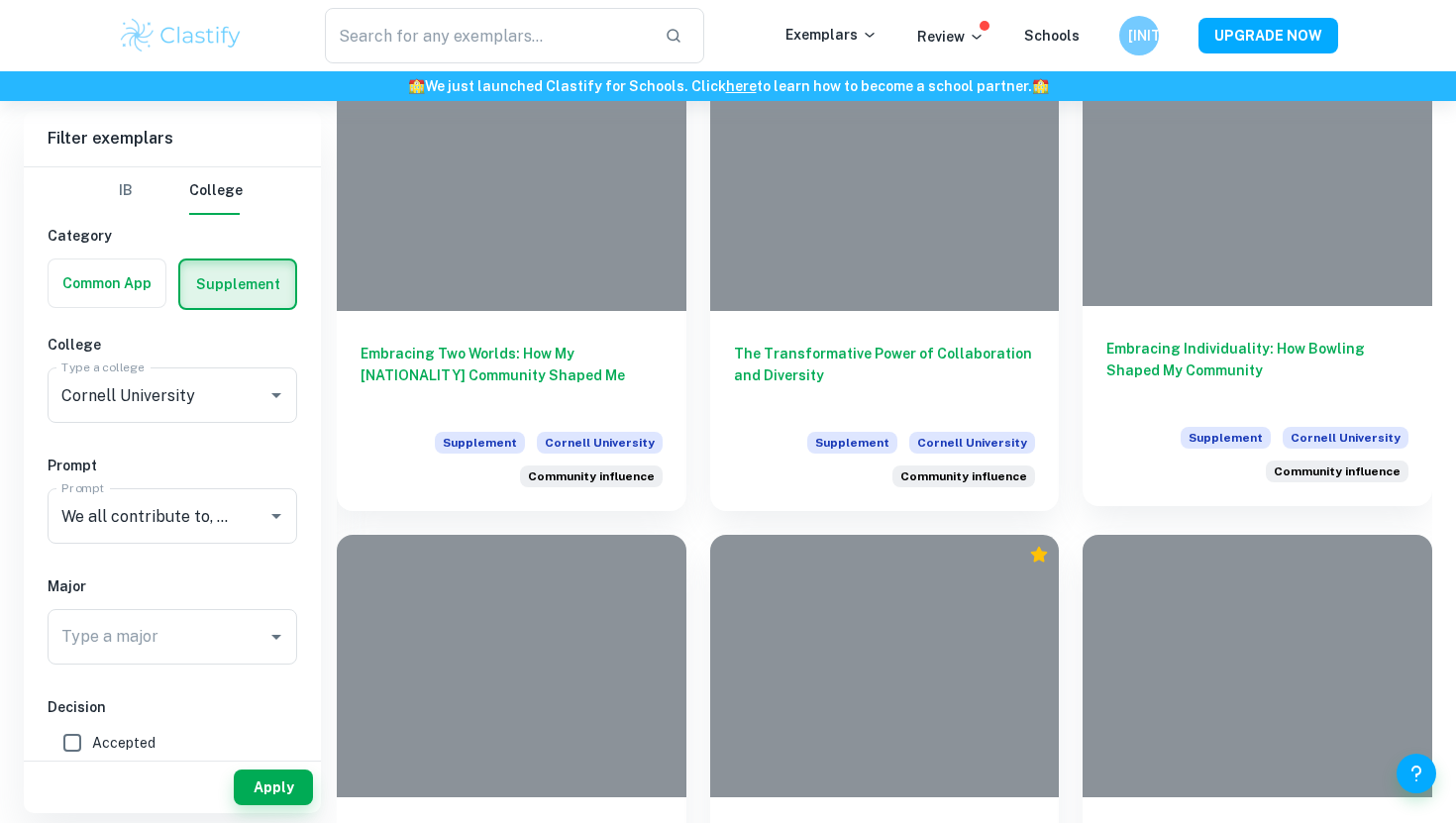 click on "Embracing Individuality: How Bowling Shaped My Community" at bounding box center (1257, 370) 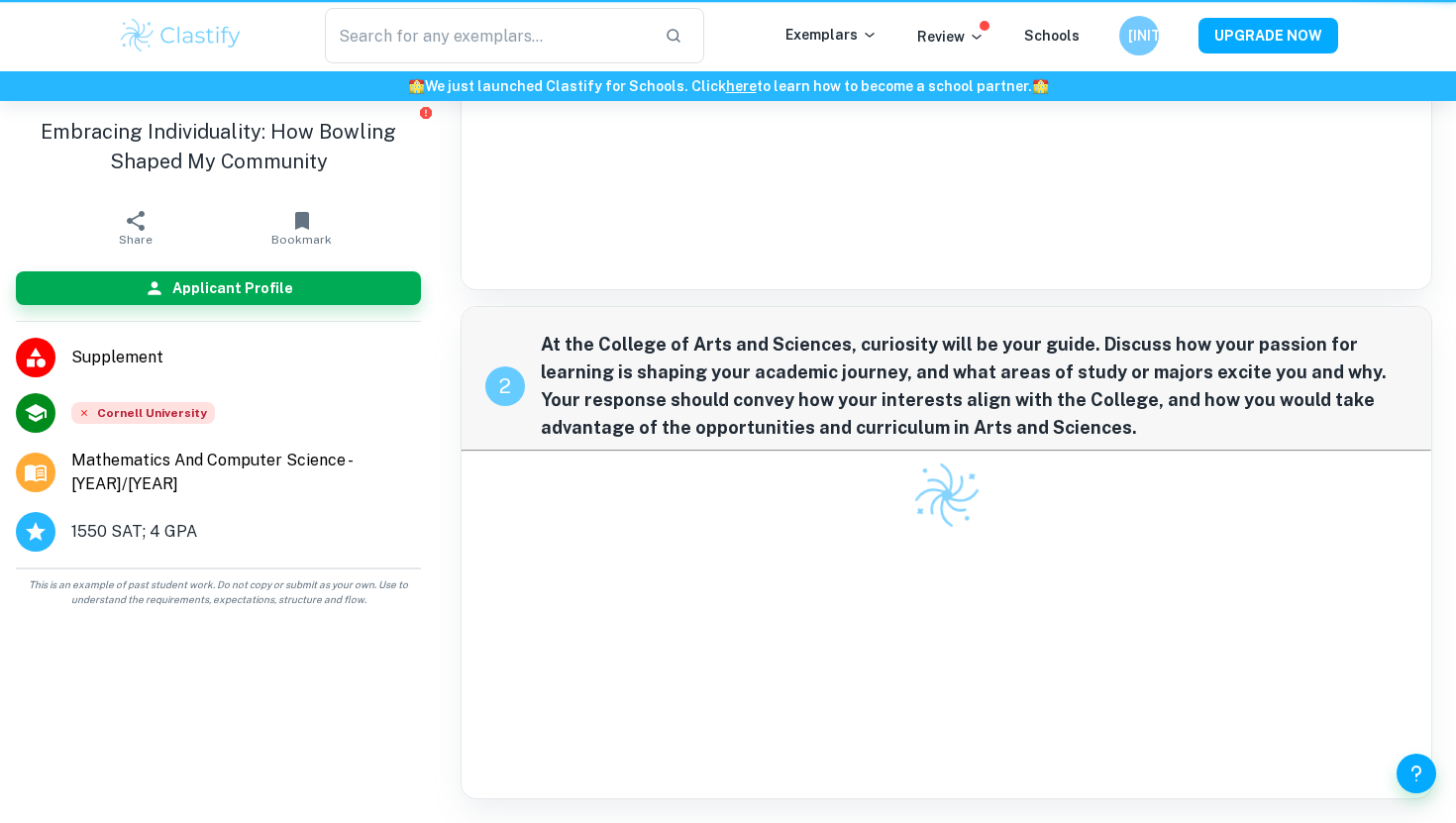 scroll, scrollTop: 0, scrollLeft: 0, axis: both 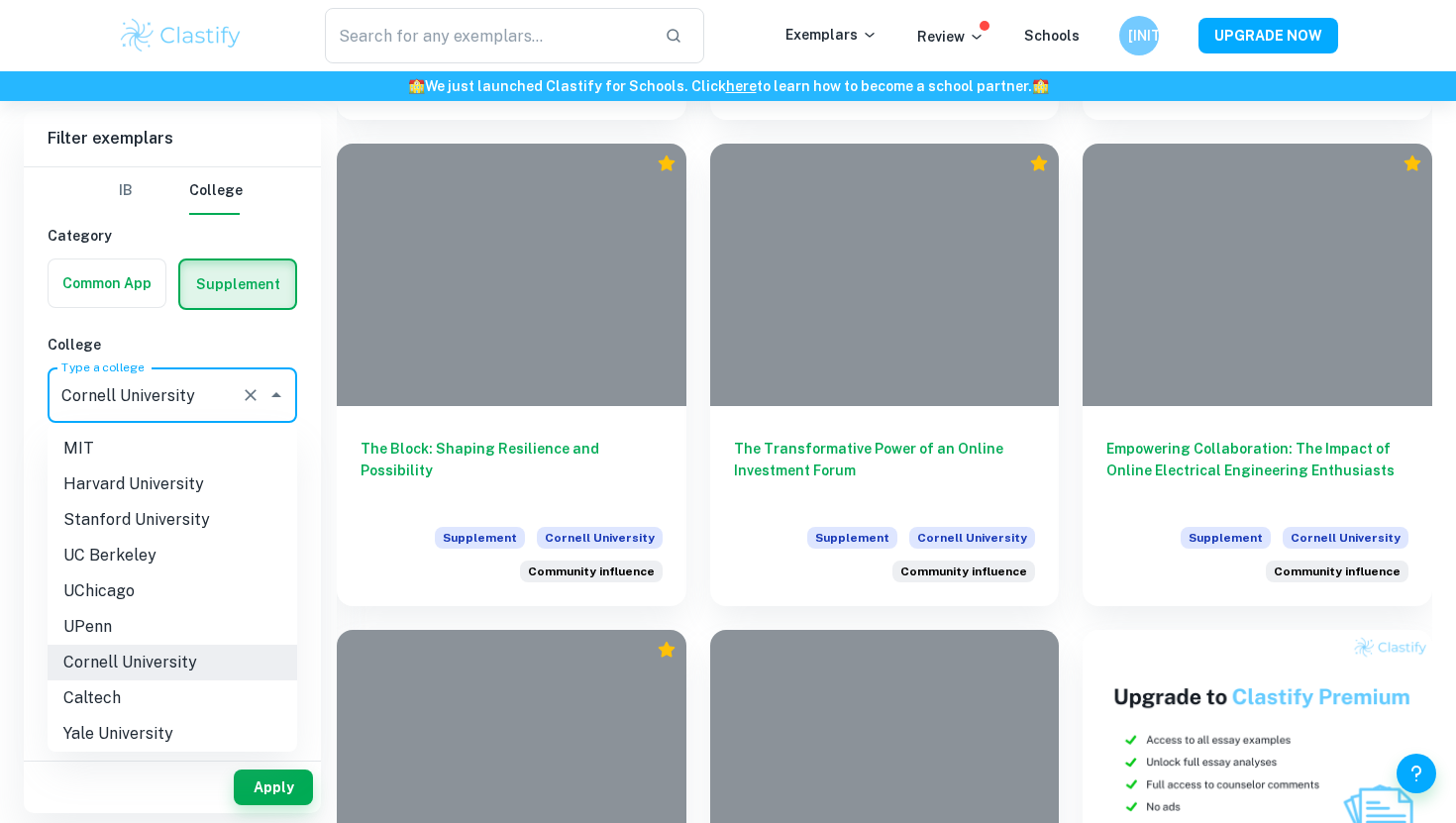 drag, startPoint x: 224, startPoint y: 400, endPoint x: 0, endPoint y: 398, distance: 224.00893 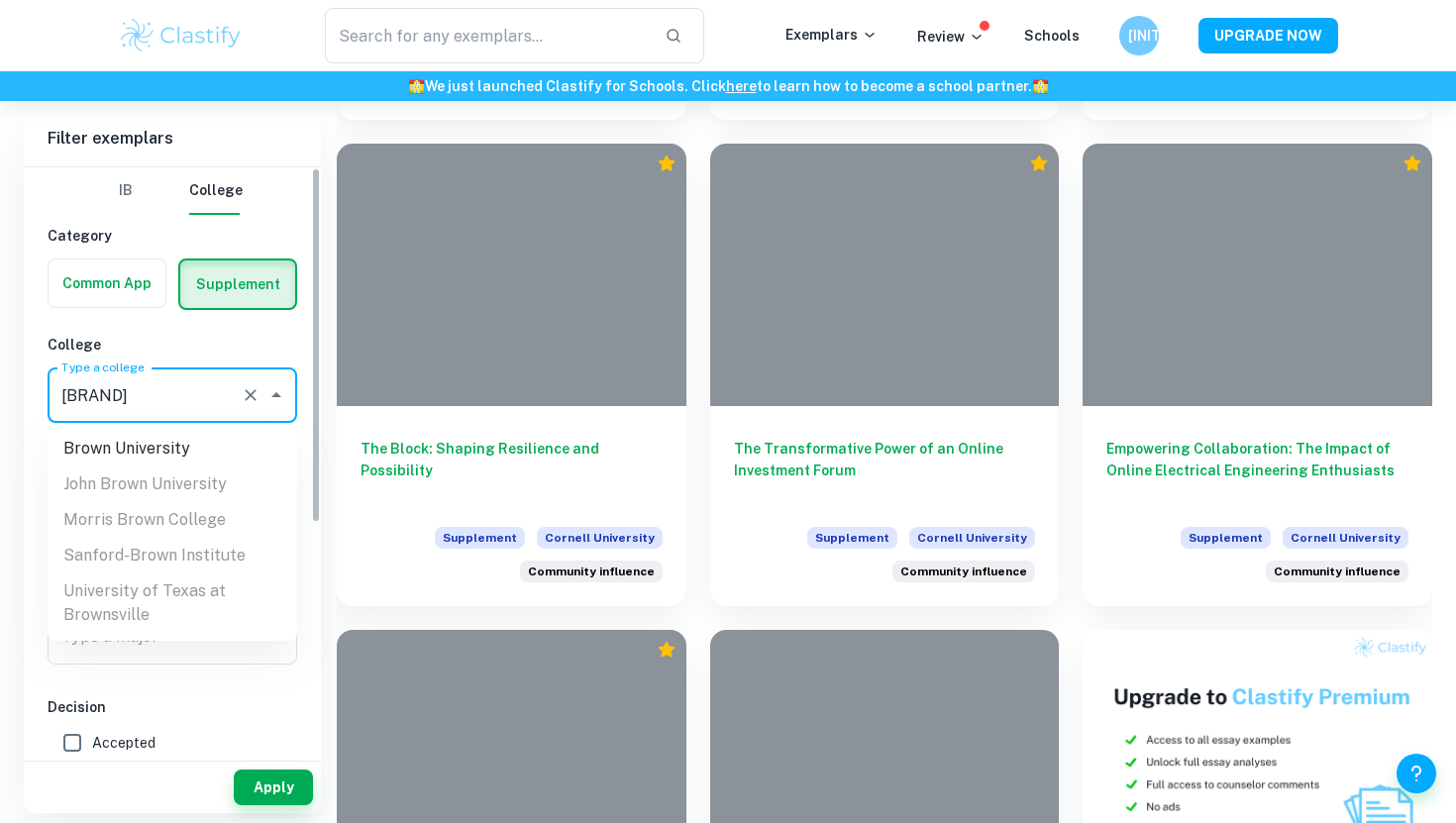 click on "Brown University" at bounding box center [172, 449] 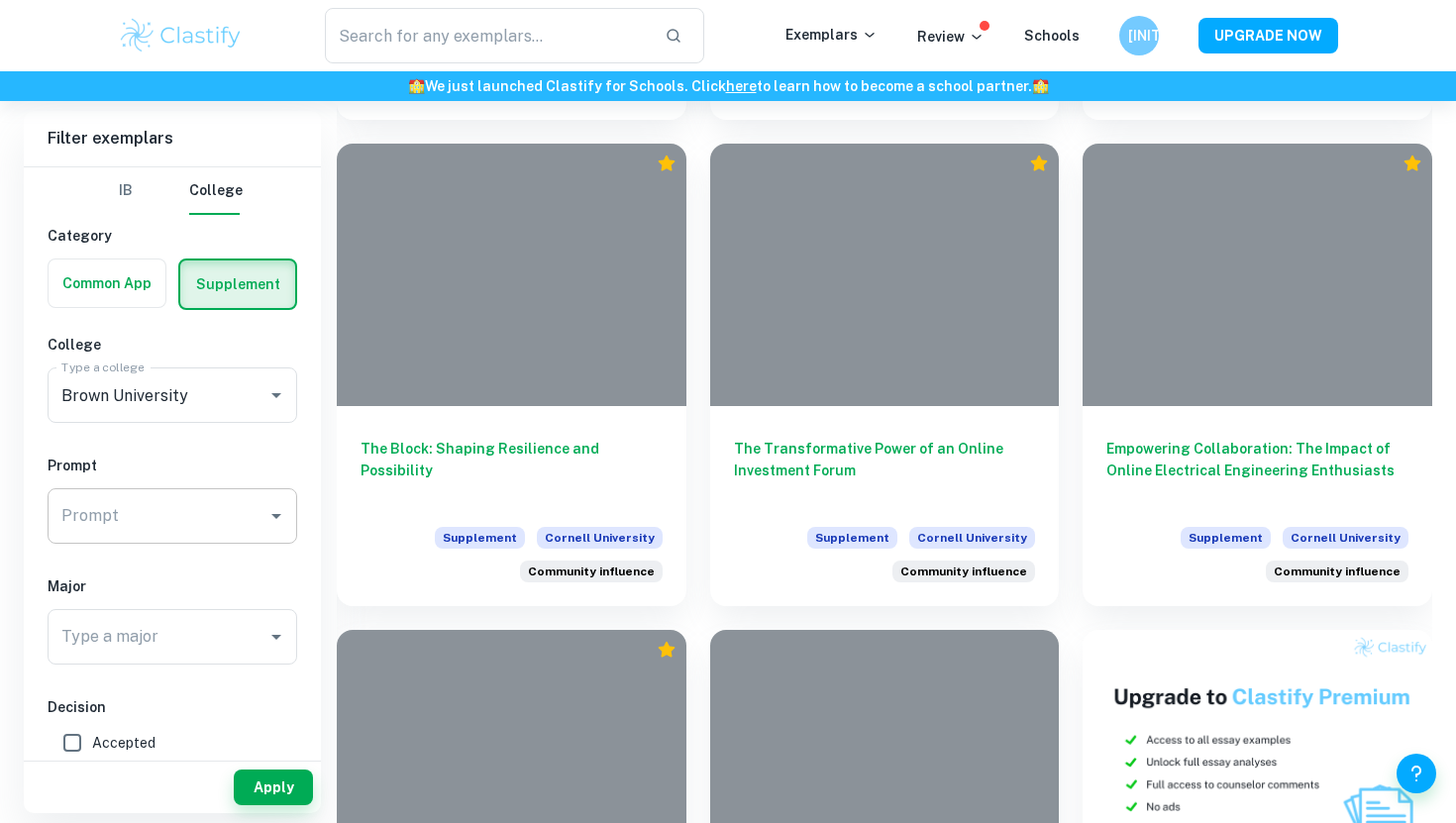 click on "Prompt" at bounding box center (157, 516) 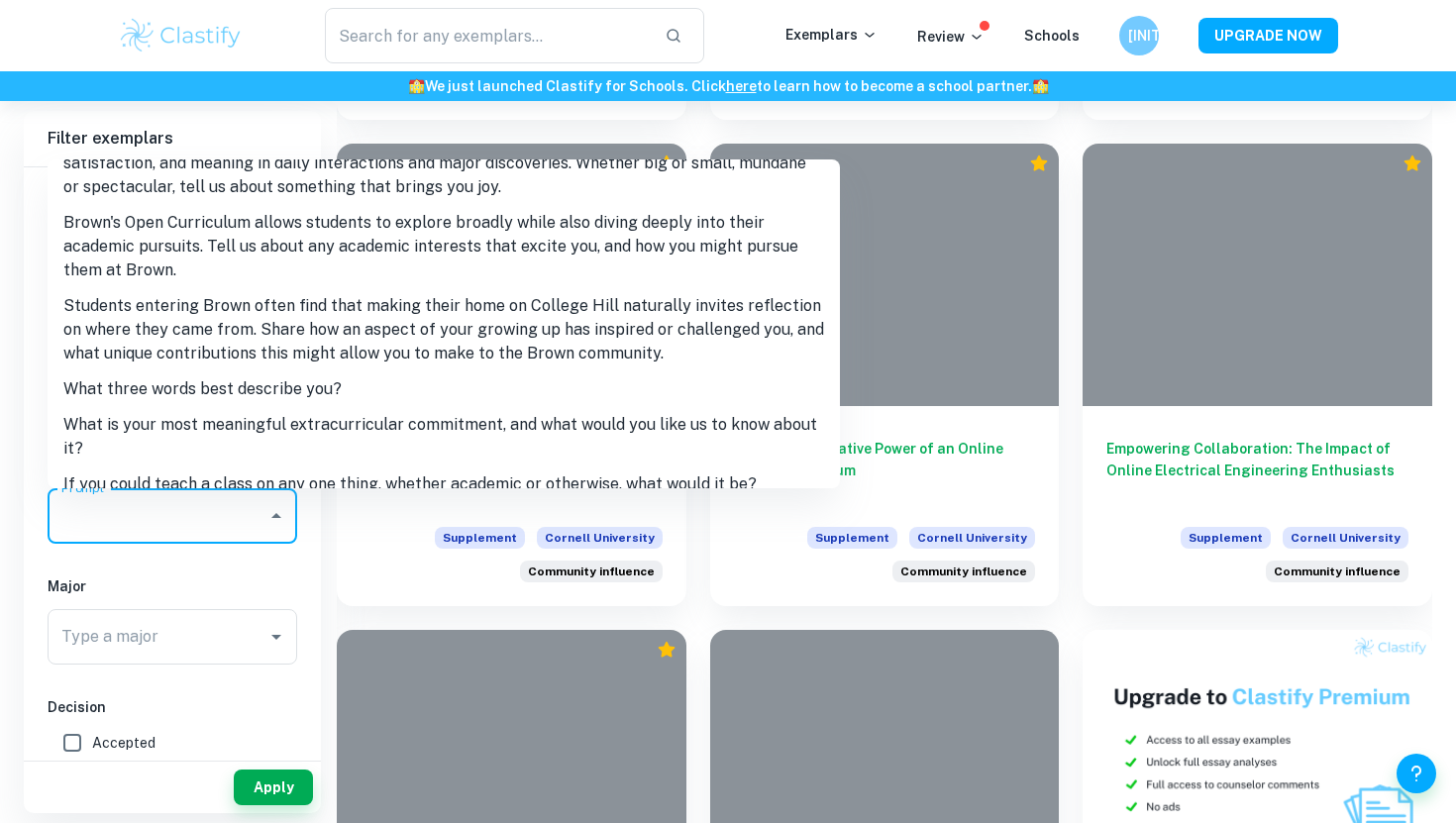 scroll, scrollTop: 261, scrollLeft: 0, axis: vertical 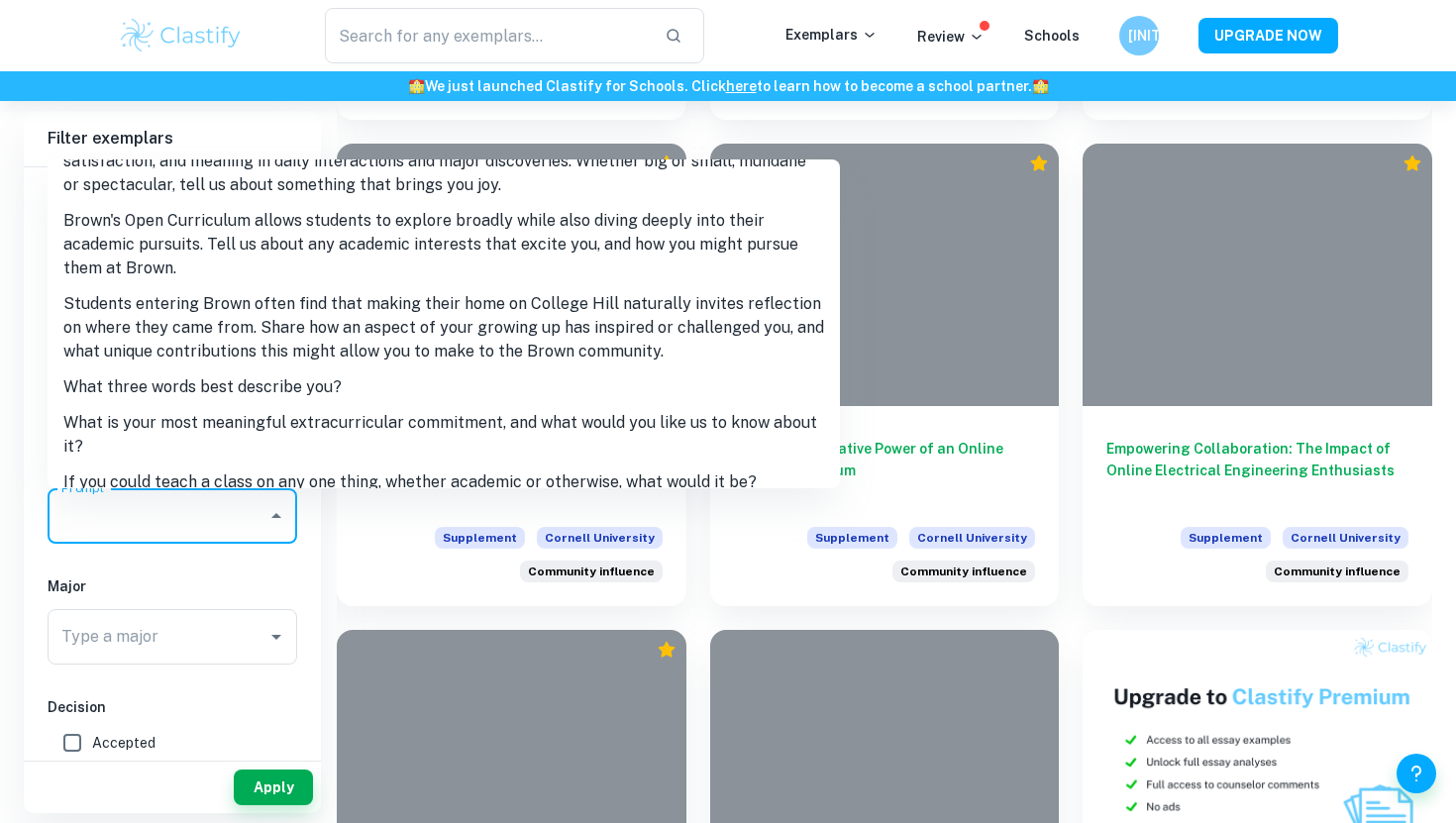 click on "Students entering Brown often find that making their home on College Hill naturally invites reflection on where they came from. Share how an aspect of your growing up has inspired or challenged you, and what unique contributions this might allow you to make to the Brown community." at bounding box center (444, 328) 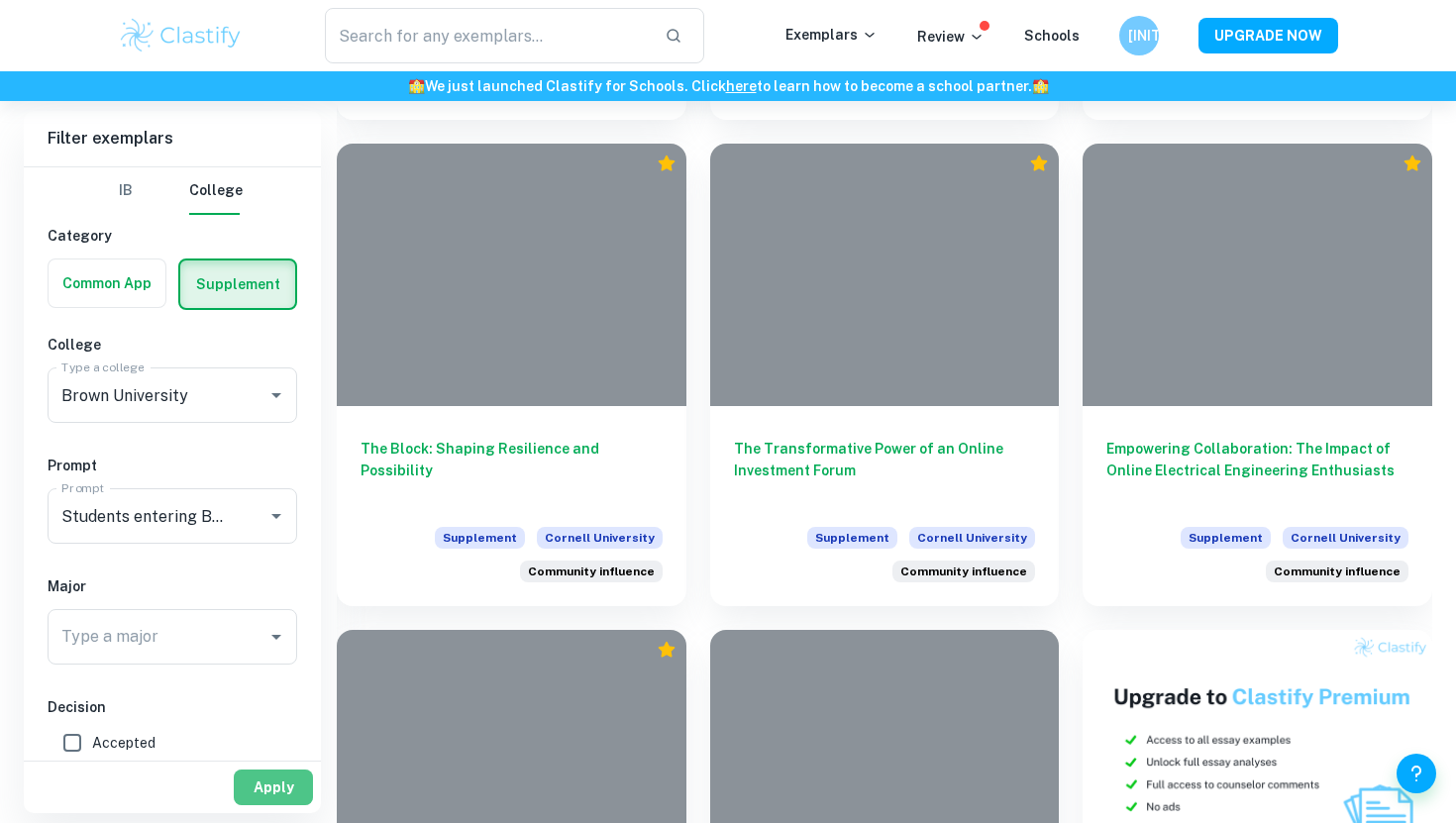 click on "Apply" at bounding box center [273, 787] 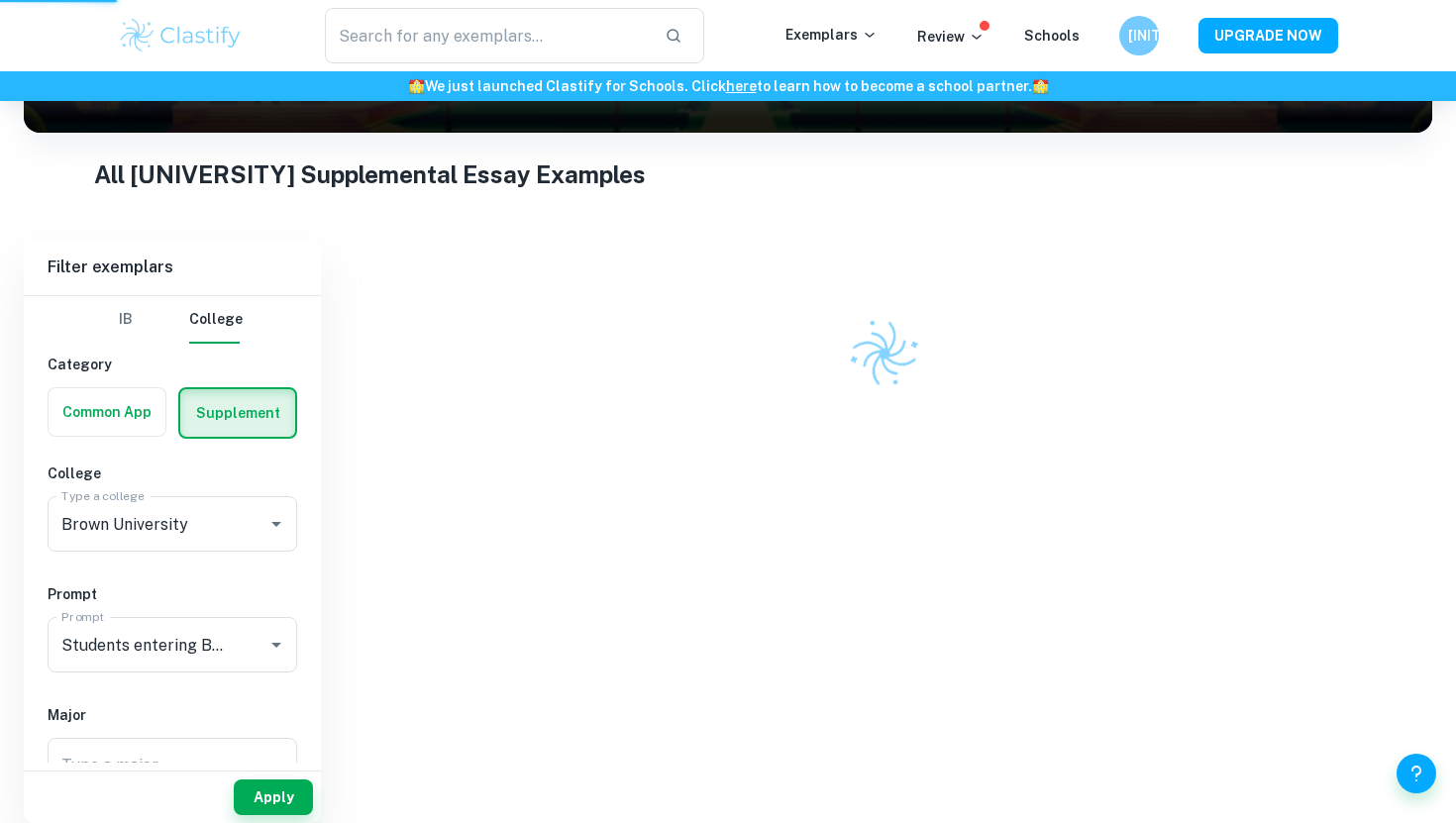 scroll, scrollTop: 0, scrollLeft: 0, axis: both 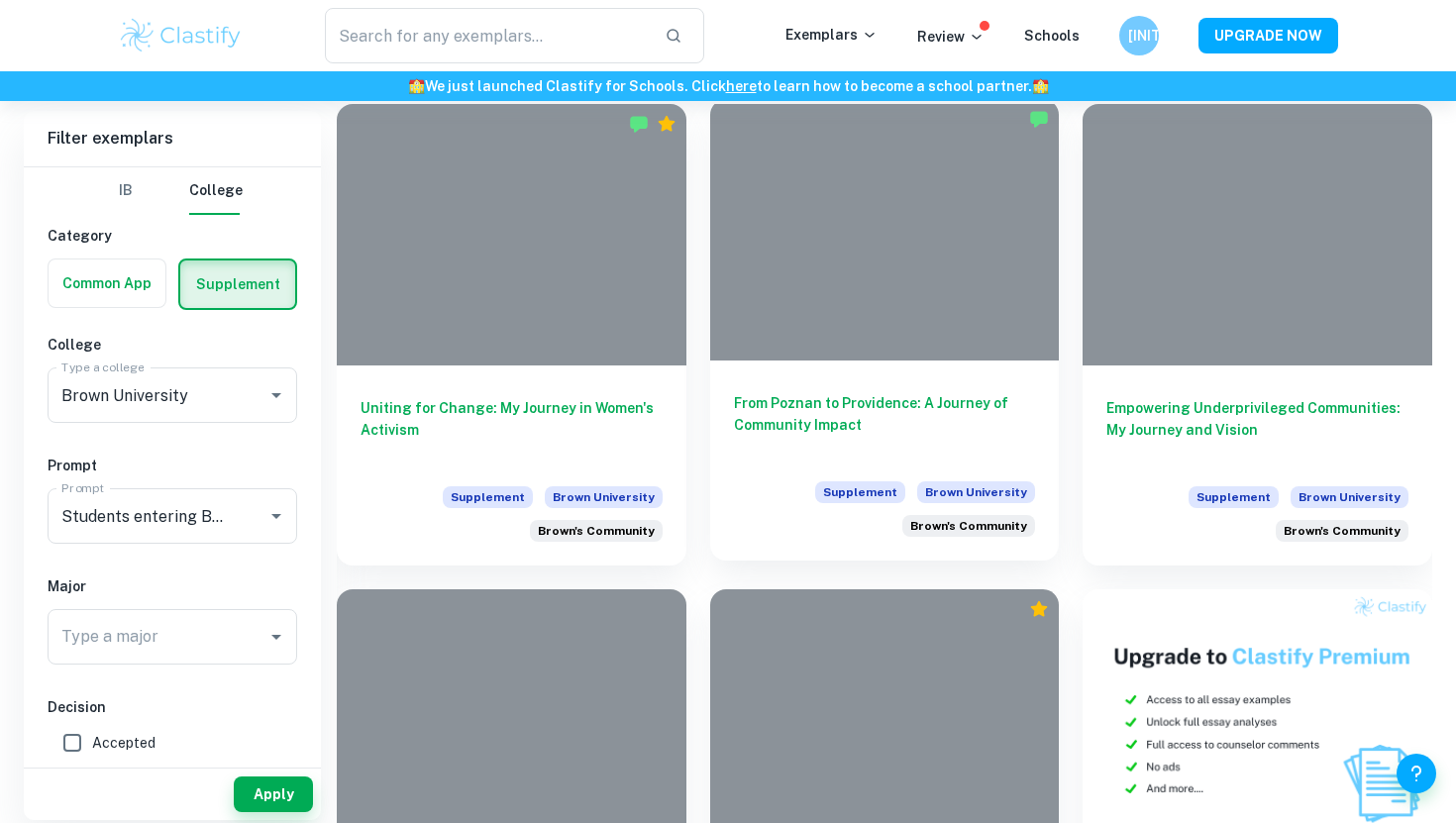 click on "From Poznan to Providence: A Journey of Community Impact" at bounding box center (884, 425) 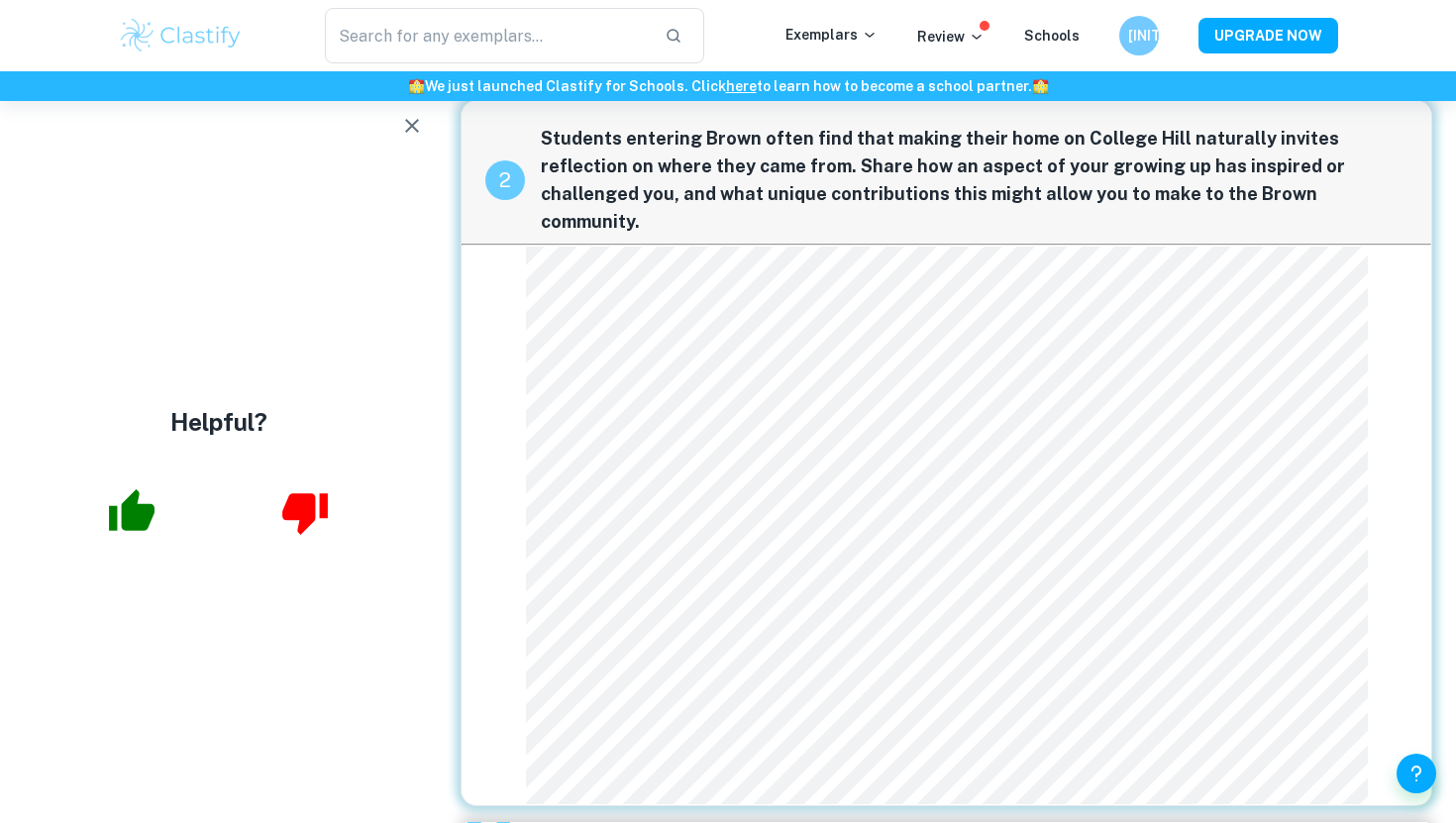 scroll, scrollTop: 697, scrollLeft: 0, axis: vertical 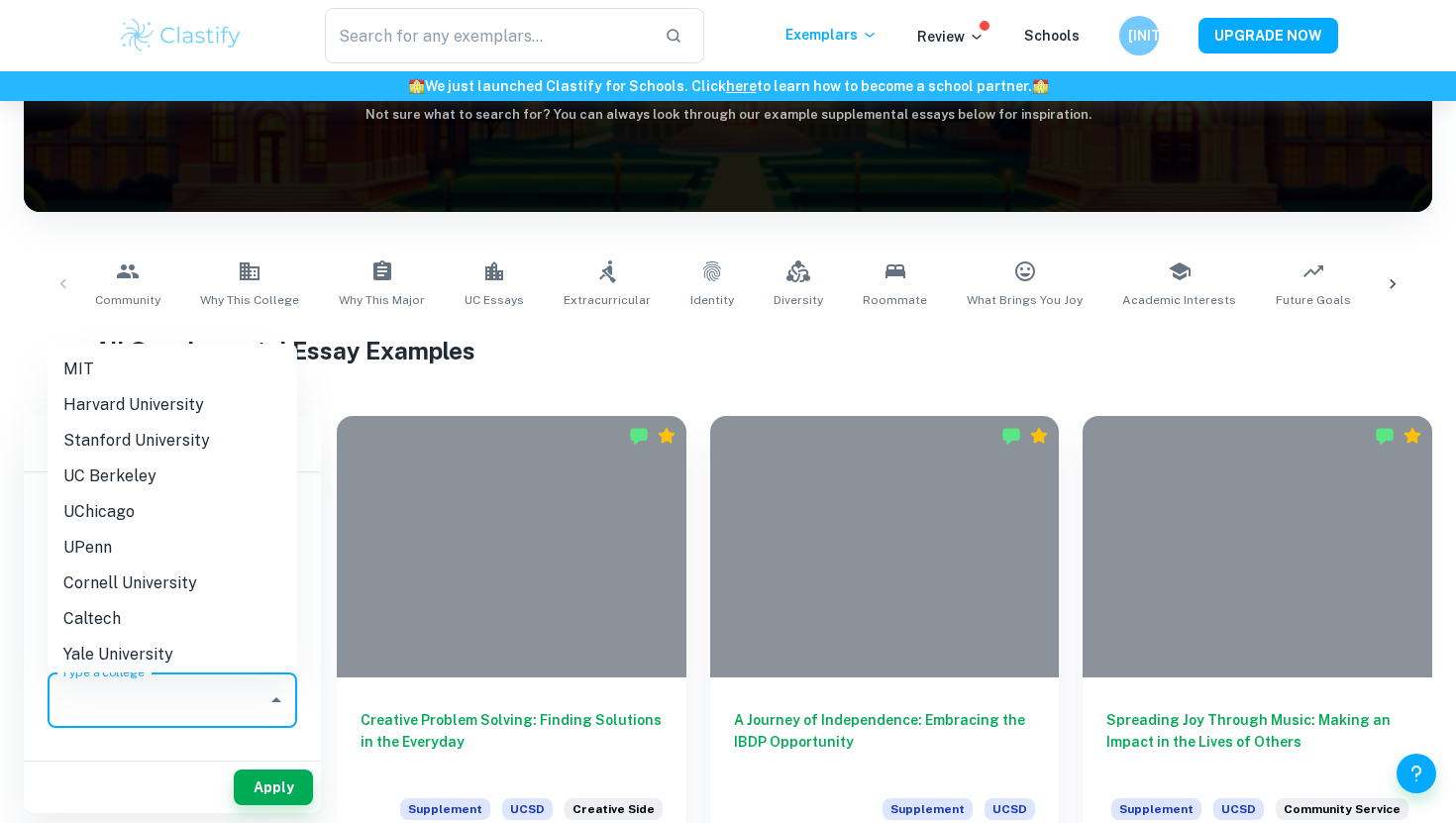 click on "Type a college" at bounding box center (157, 700) 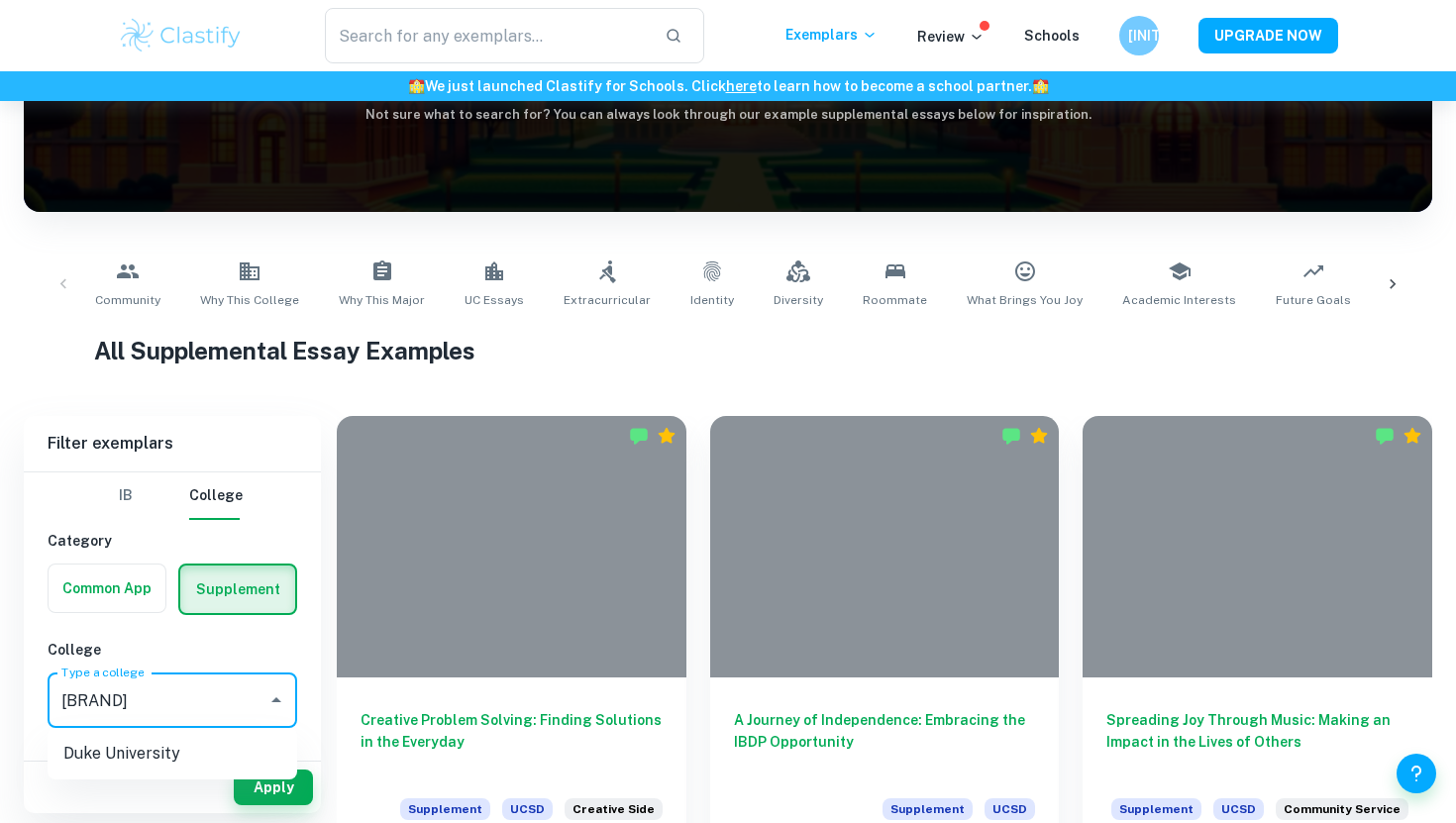 click on "Duke University" at bounding box center [172, 754] 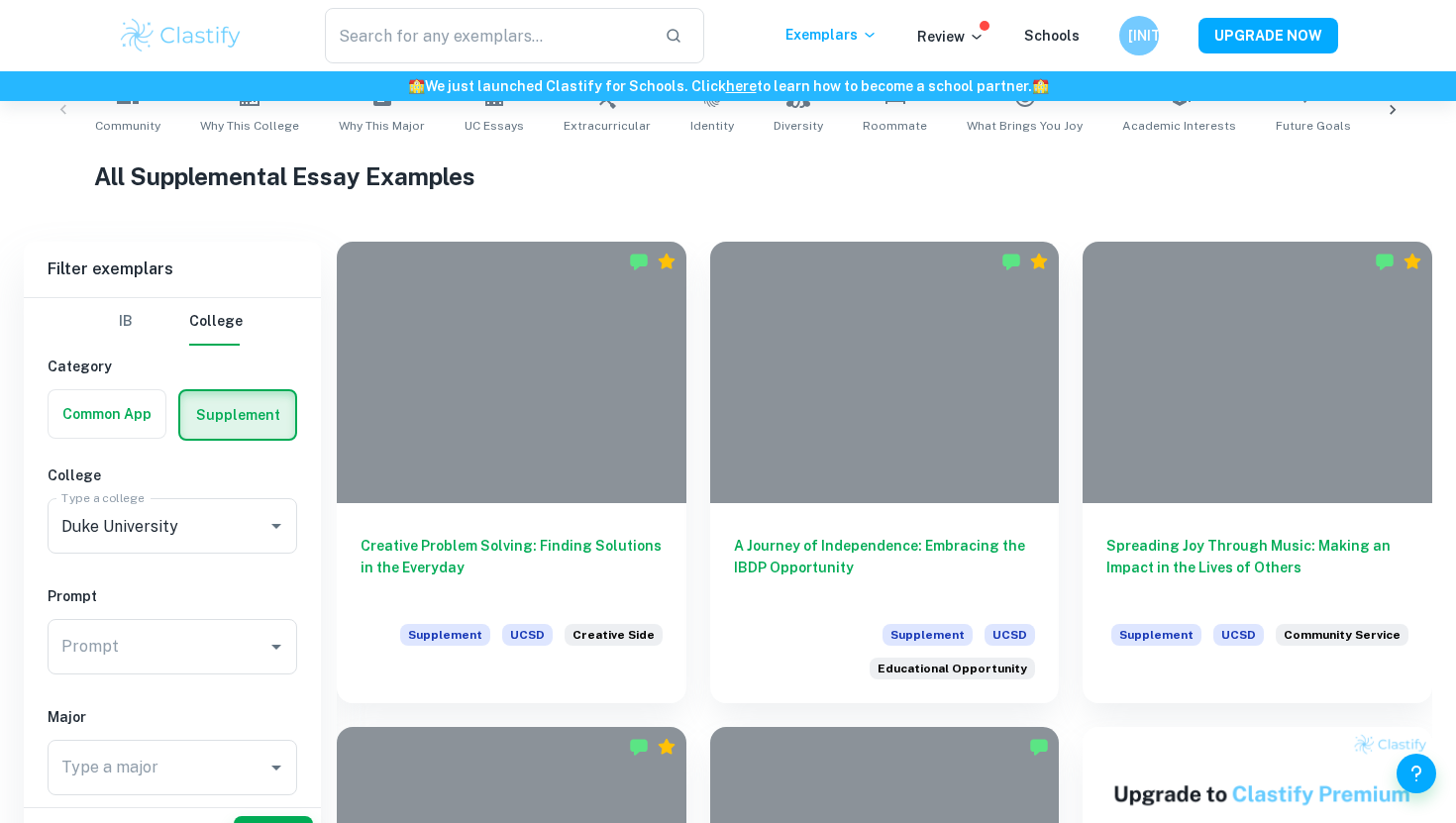 scroll, scrollTop: 472, scrollLeft: 0, axis: vertical 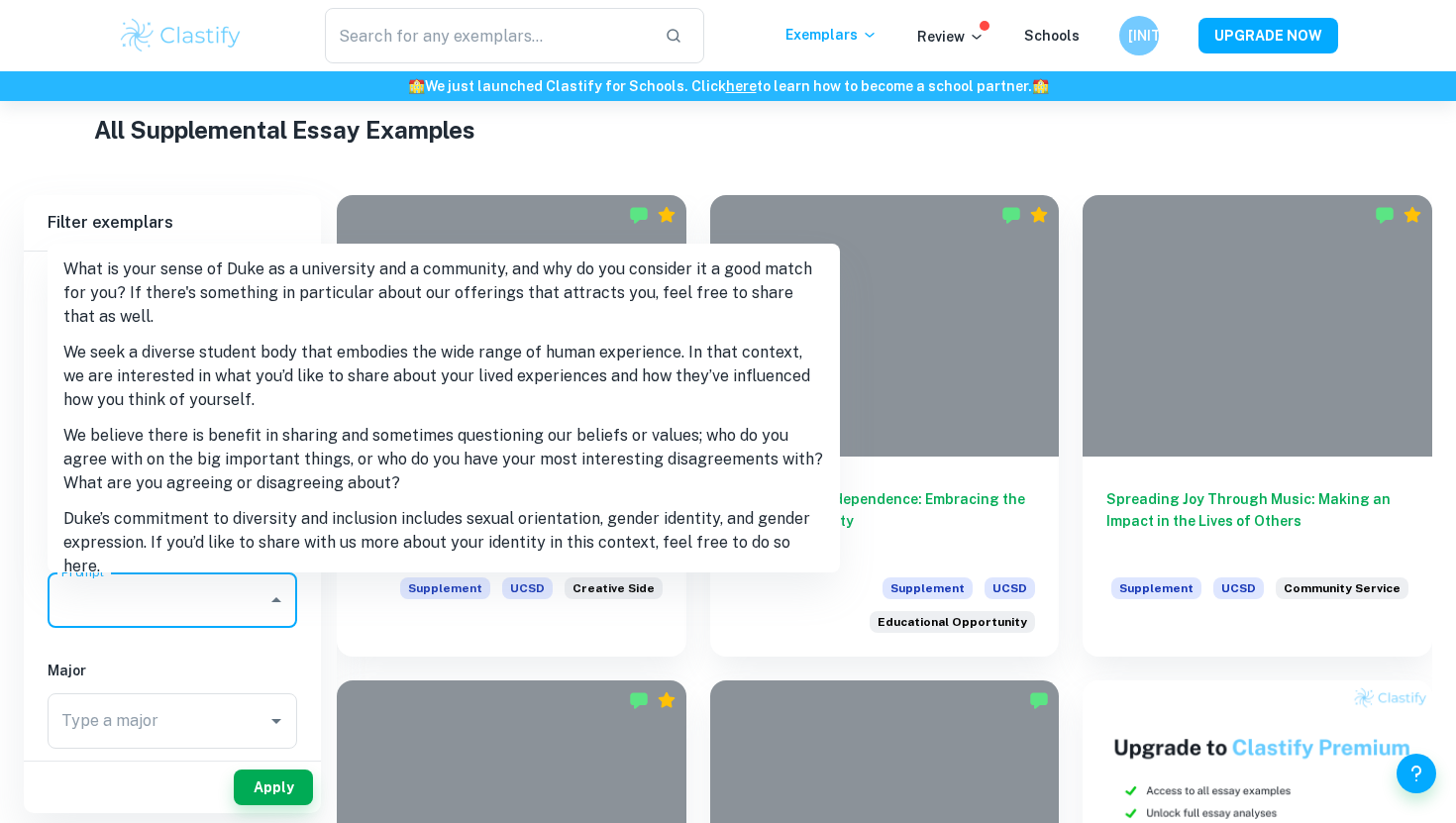 click on "Prompt" at bounding box center (157, 600) 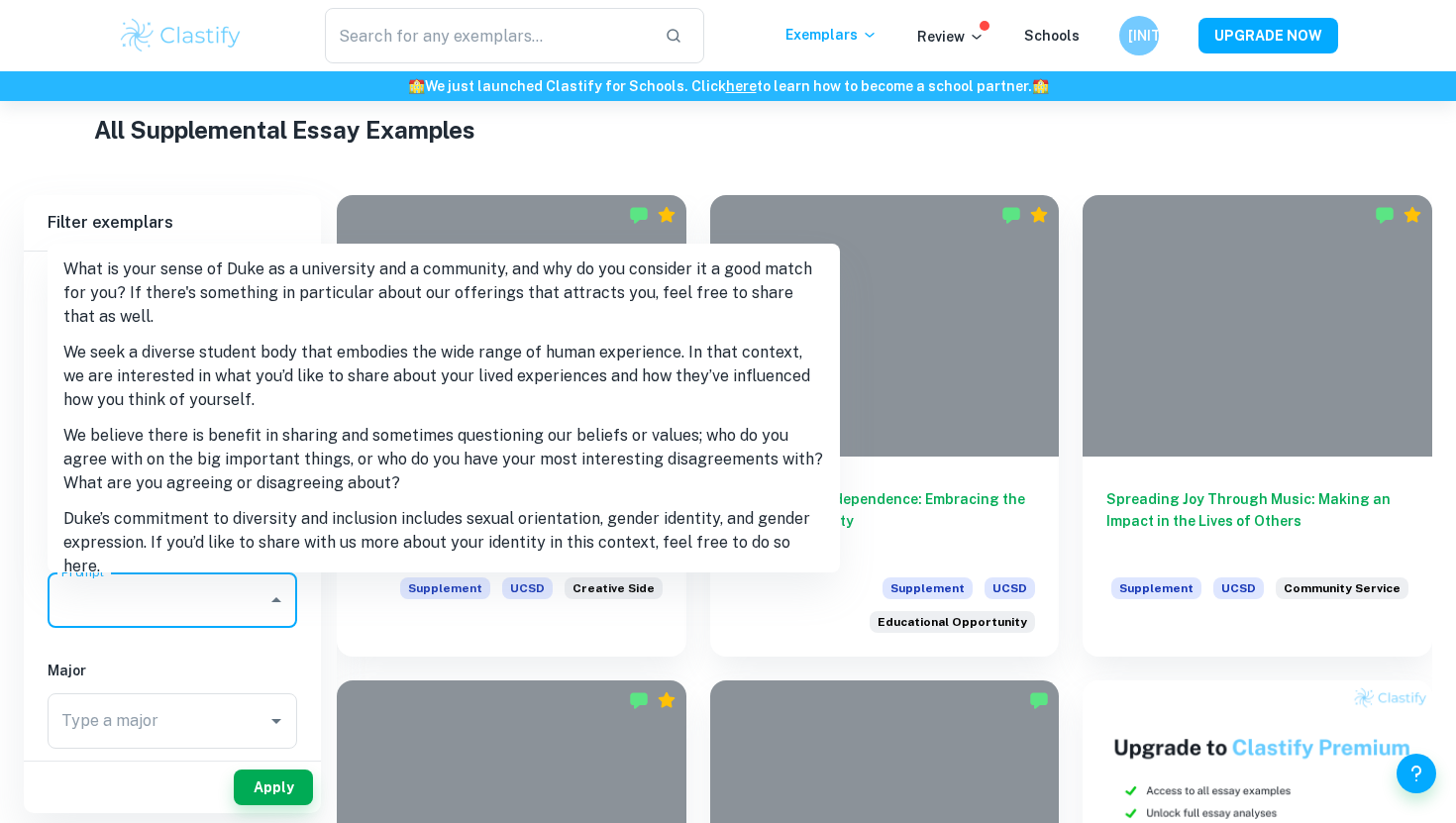 click on "What is your sense of Duke as a university and a community, and why do you consider it a good match for you? If there's something in particular about our offerings that attracts you, feel free to share that as well." at bounding box center [444, 293] 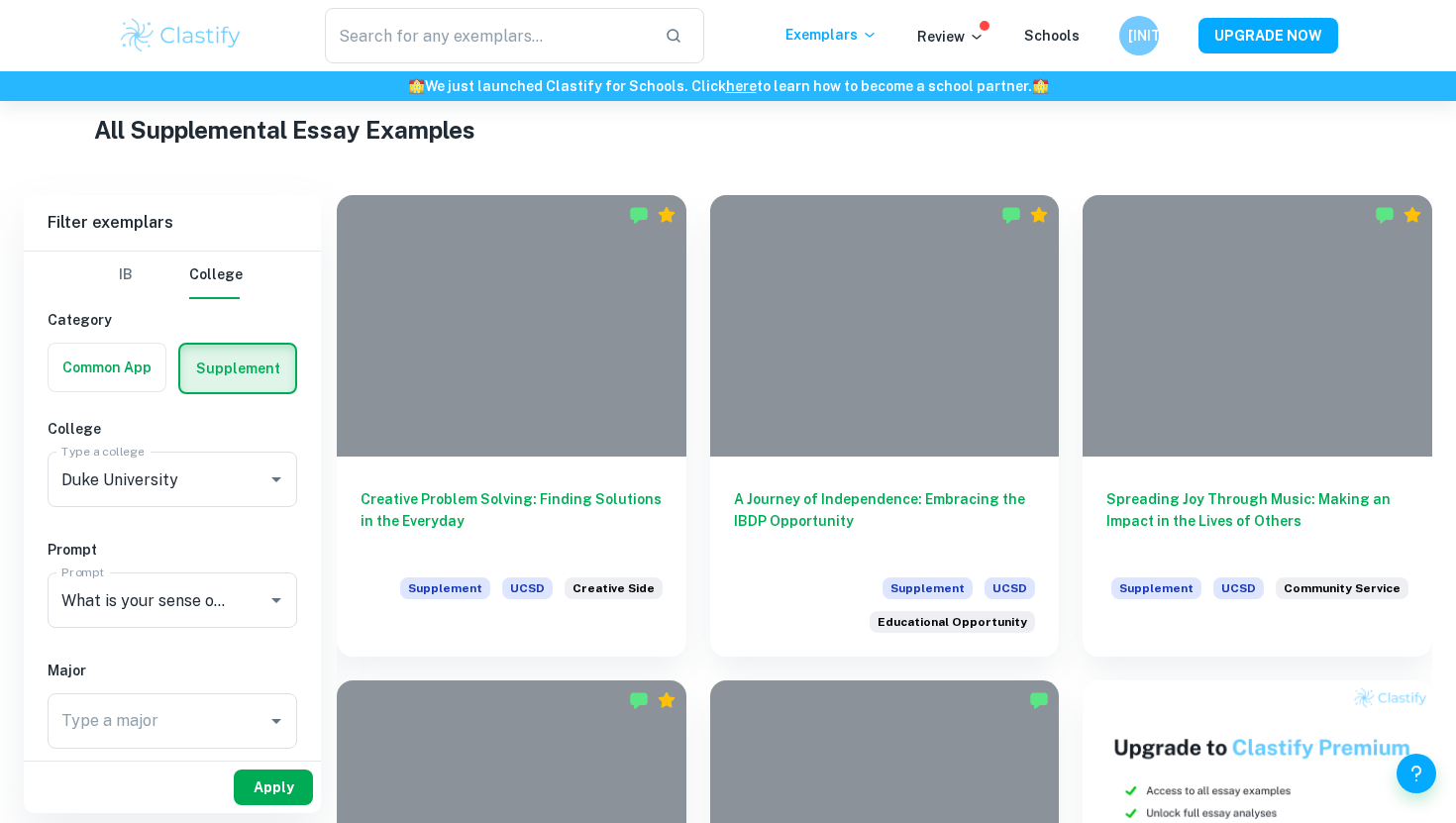click on "Apply" at bounding box center [273, 787] 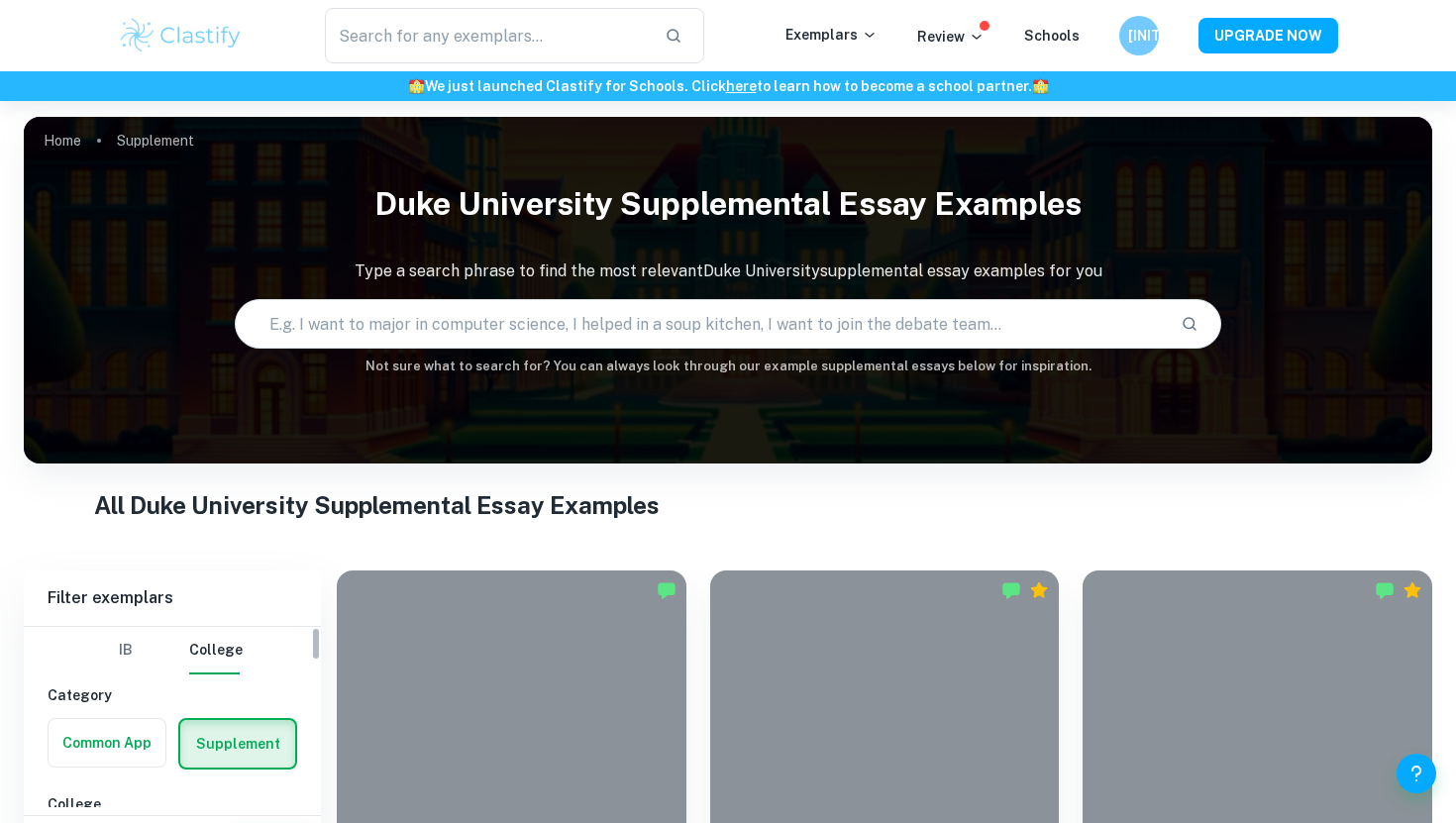 scroll, scrollTop: 316, scrollLeft: 0, axis: vertical 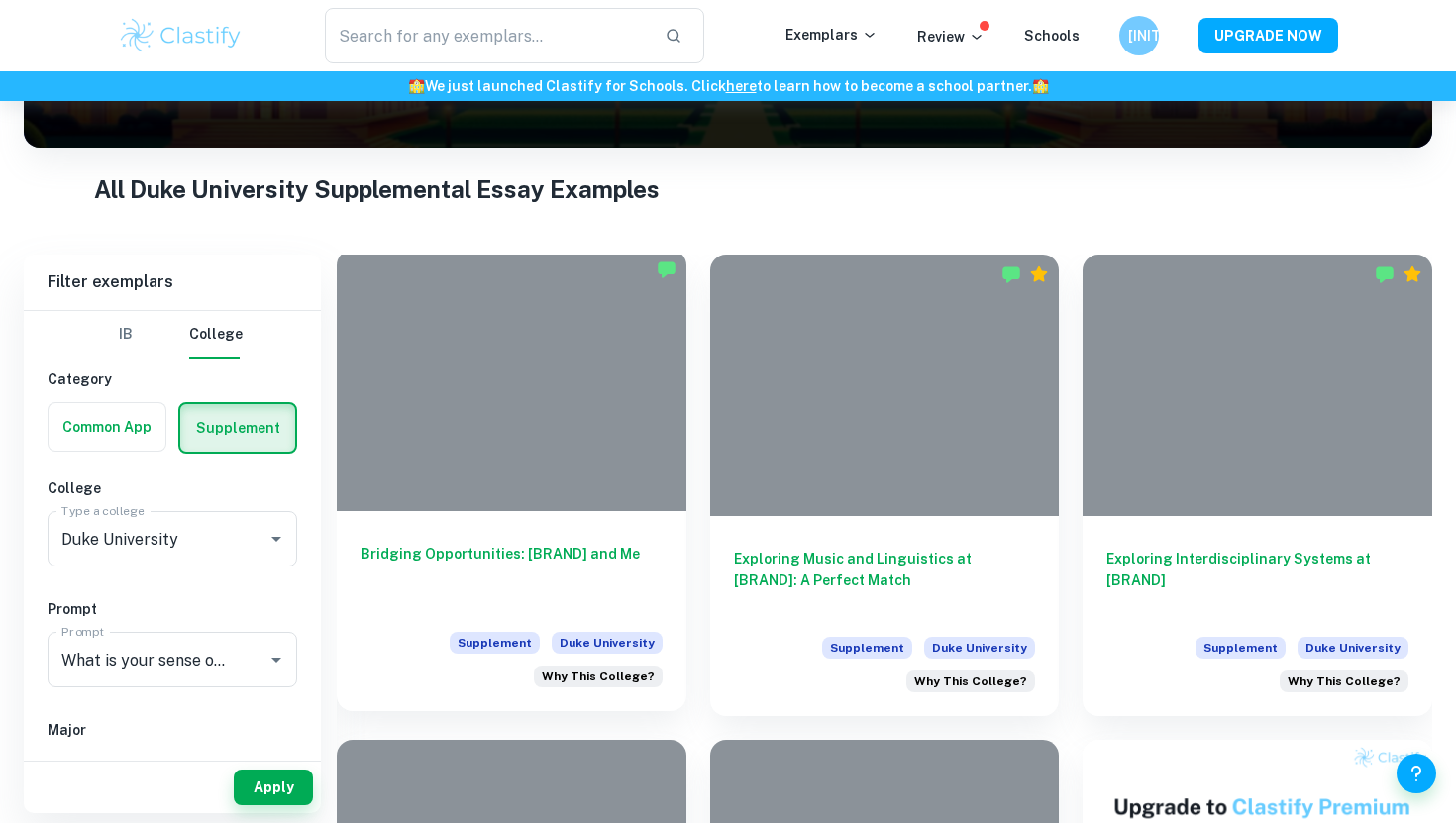 click on "Bridging Opportunities: [UNIVERSITY] and Me" at bounding box center [511, 575] 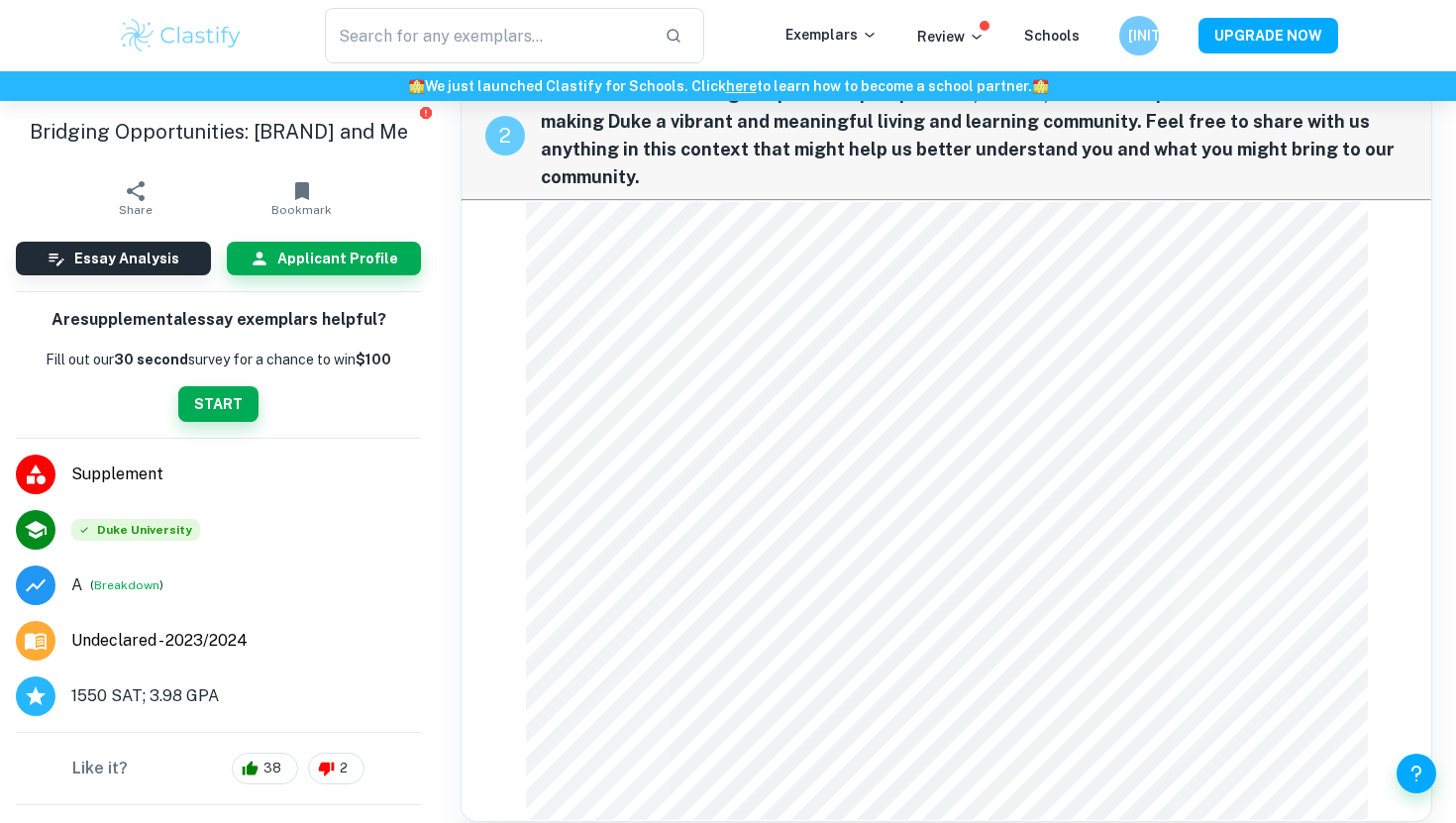 scroll, scrollTop: 795, scrollLeft: 0, axis: vertical 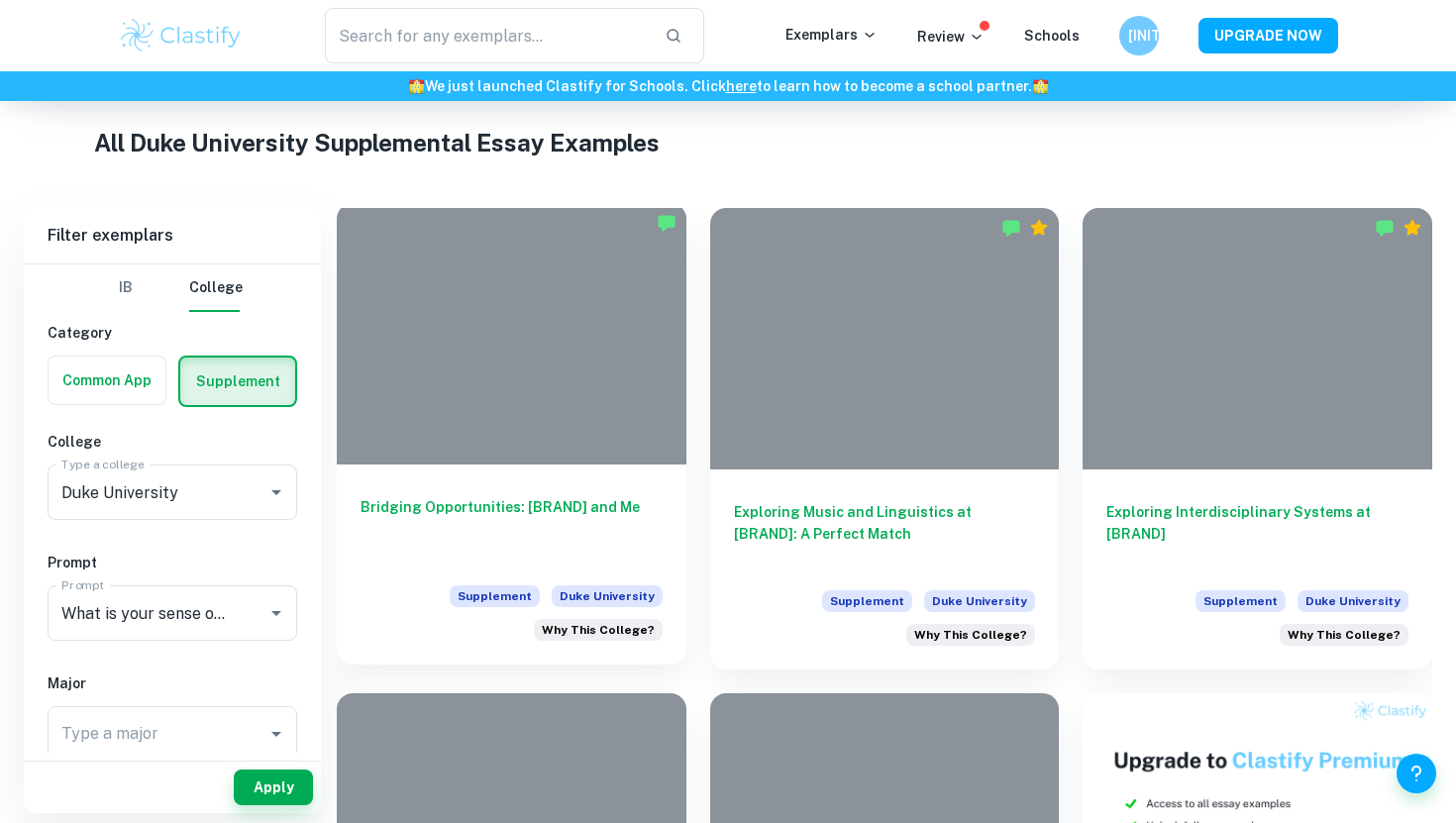 click on "Bridging Opportunities: [UNIVERSITY] and Me" at bounding box center (511, 529) 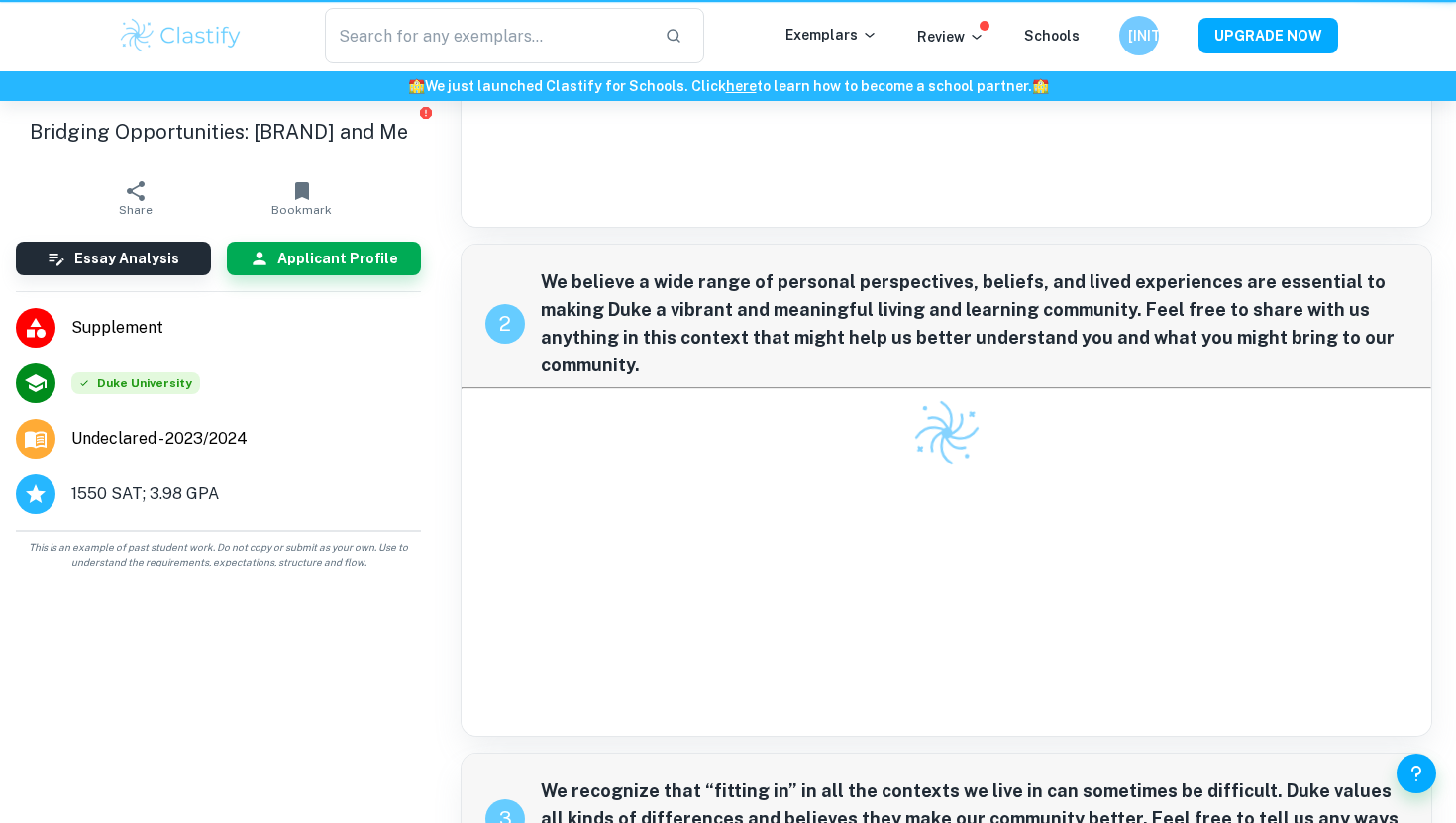 scroll, scrollTop: 0, scrollLeft: 0, axis: both 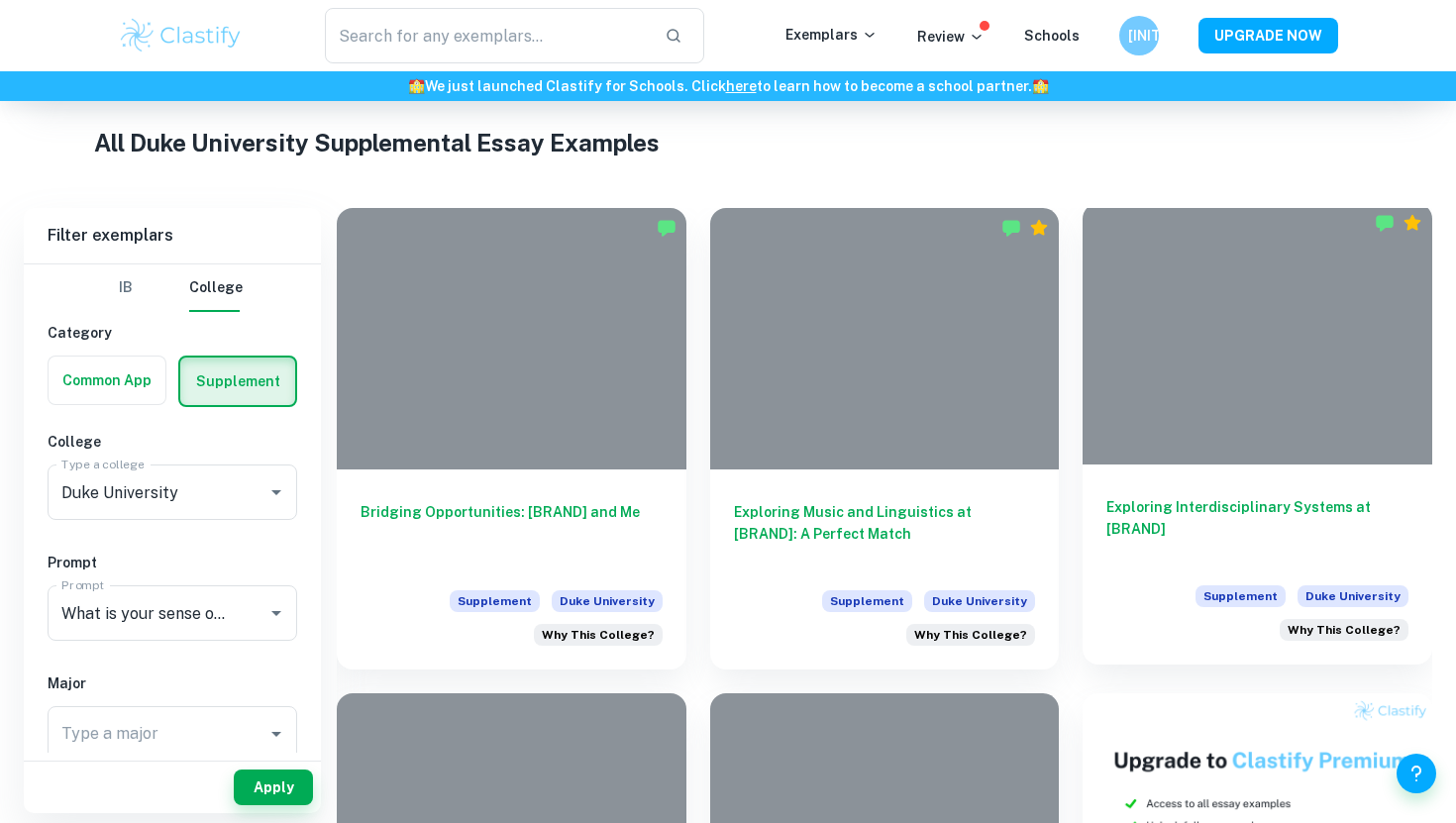 click on "Exploring Interdisciplinary Systems at [UNIVERSITY]" at bounding box center (1257, 529) 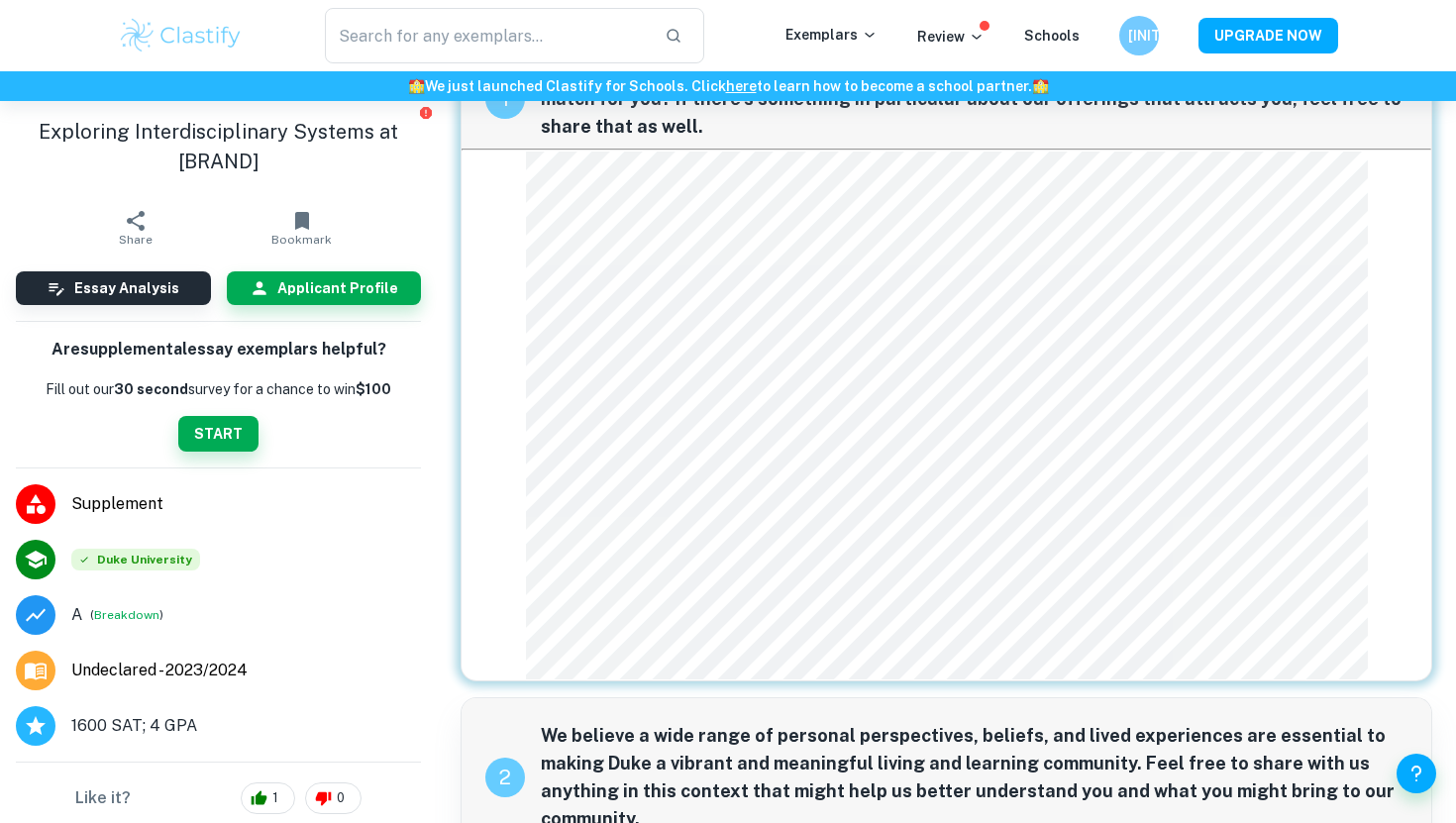 scroll, scrollTop: 0, scrollLeft: 0, axis: both 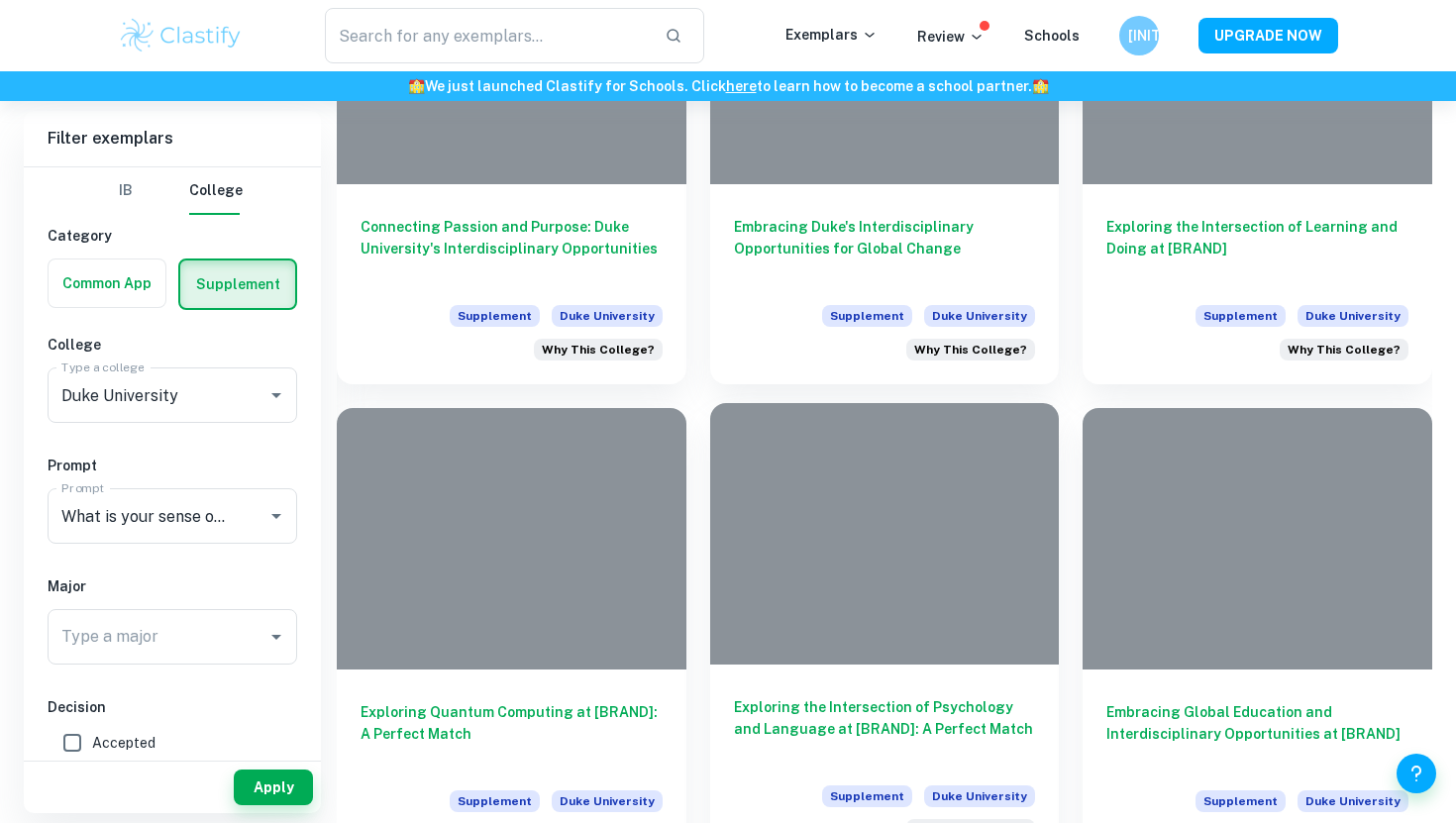 click on "Exploring the Intersection of Psychology and Language at [UNIVERSITY]: A Perfect Match" at bounding box center (884, 729) 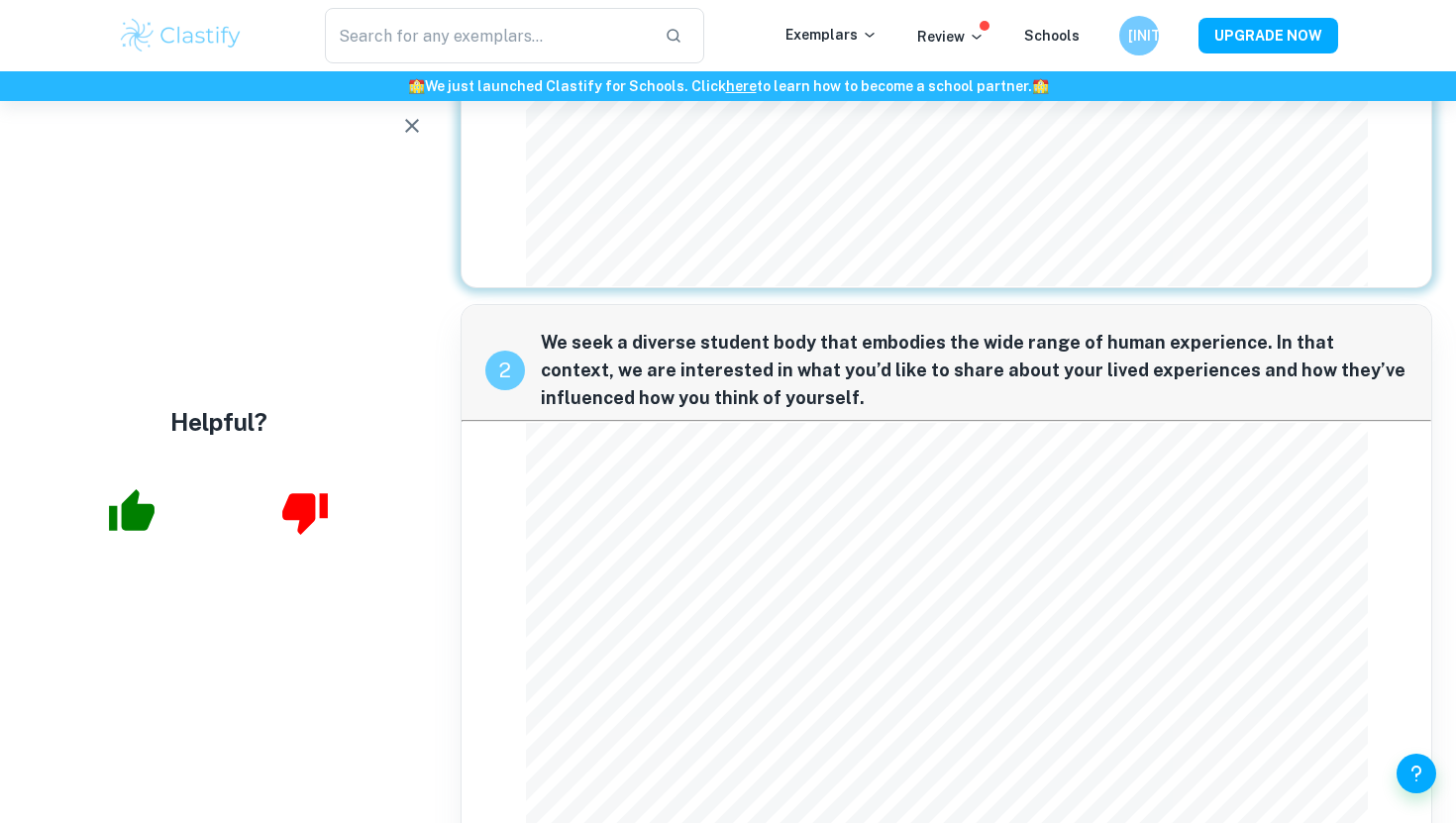 scroll, scrollTop: 0, scrollLeft: 0, axis: both 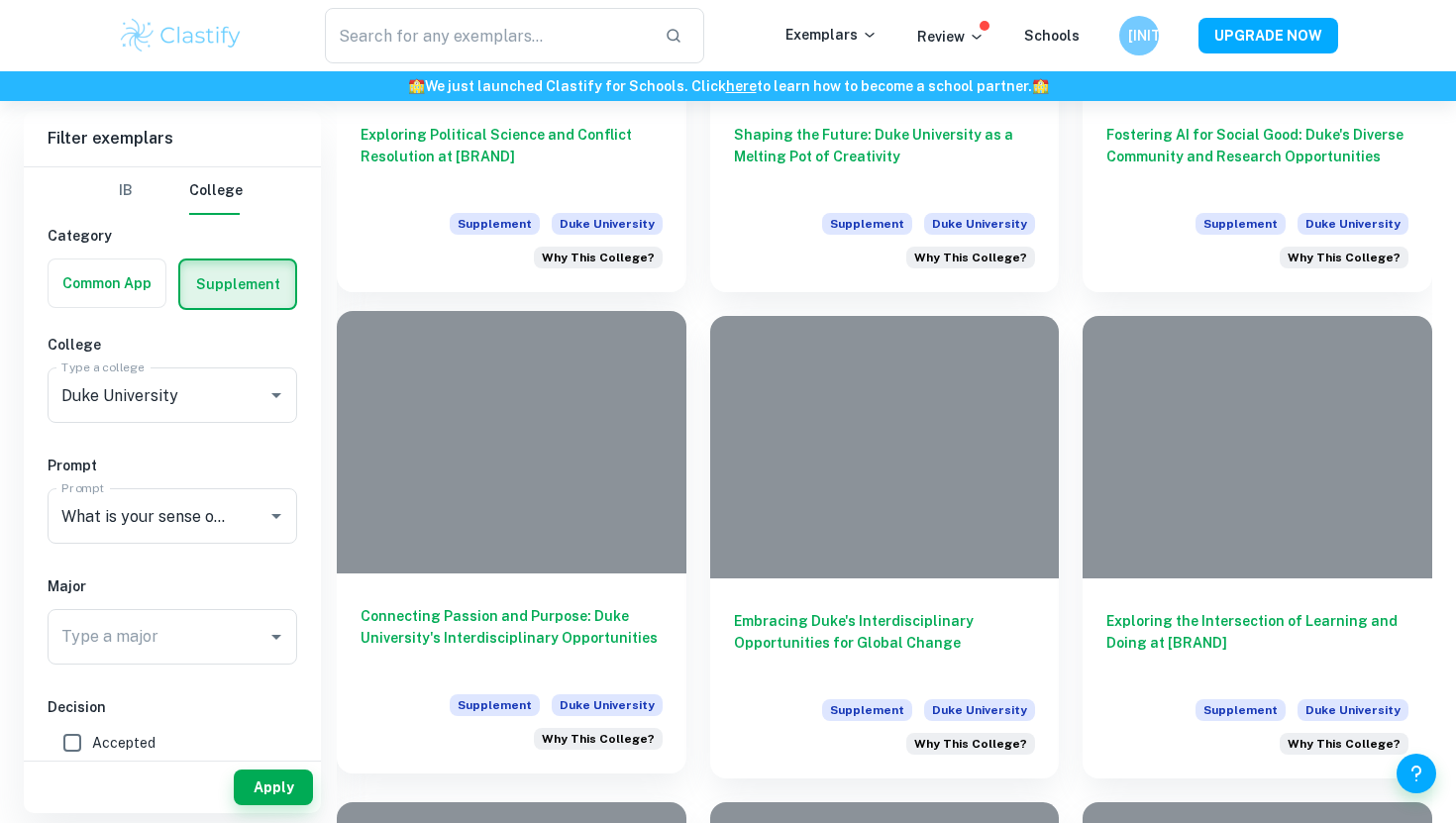click on "Connecting Passion and Purpose: Duke University's Interdisciplinary Opportunities Supplement Duke University Why This College?" at bounding box center (511, 673) 